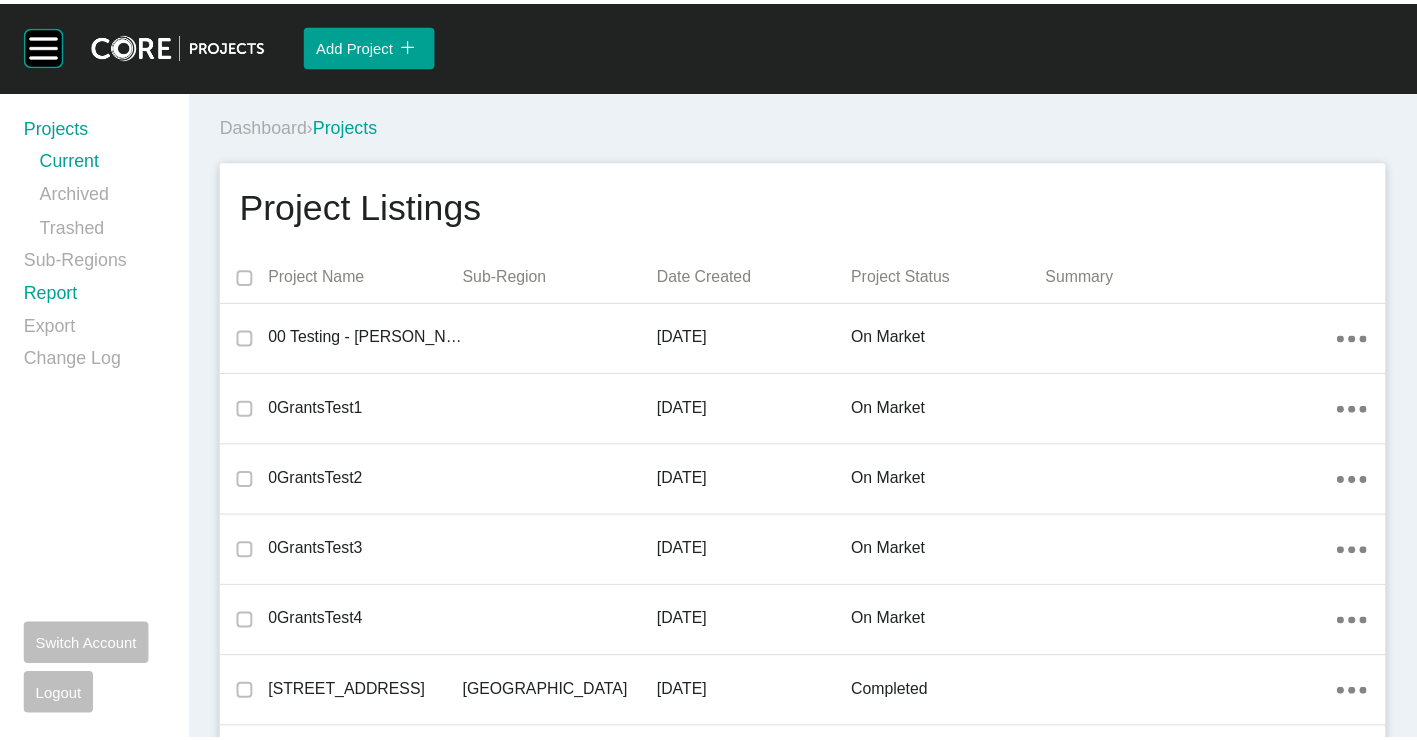 scroll, scrollTop: 0, scrollLeft: 0, axis: both 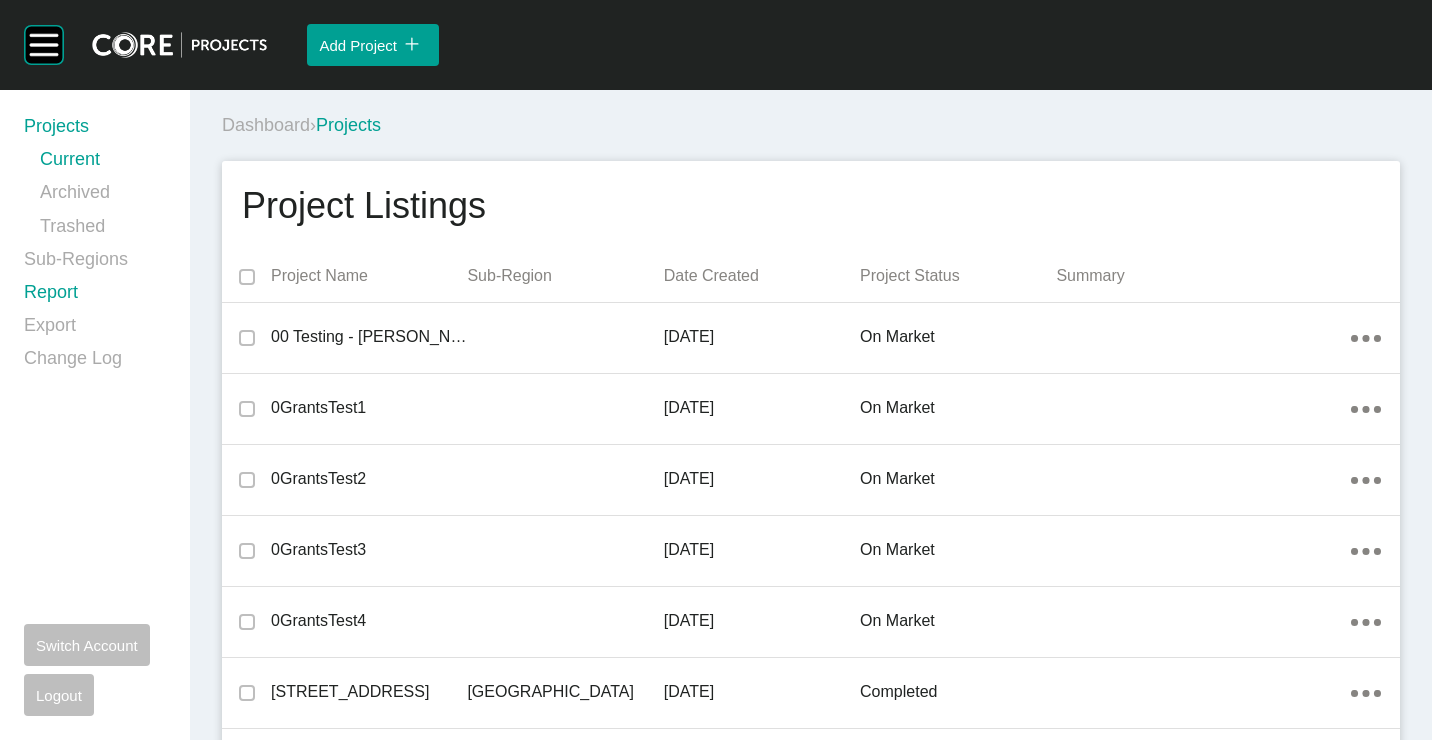 click on "Report" at bounding box center [95, 296] 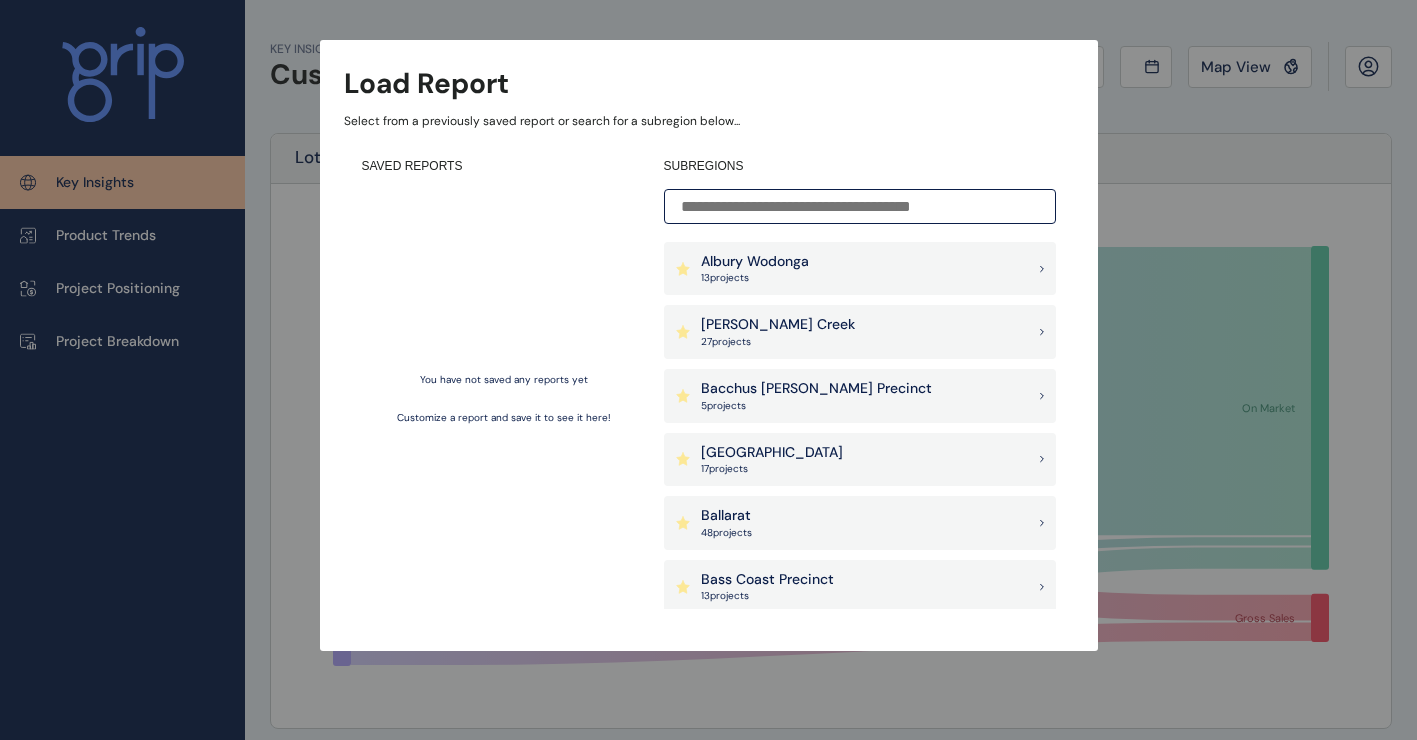 click at bounding box center (860, 206) 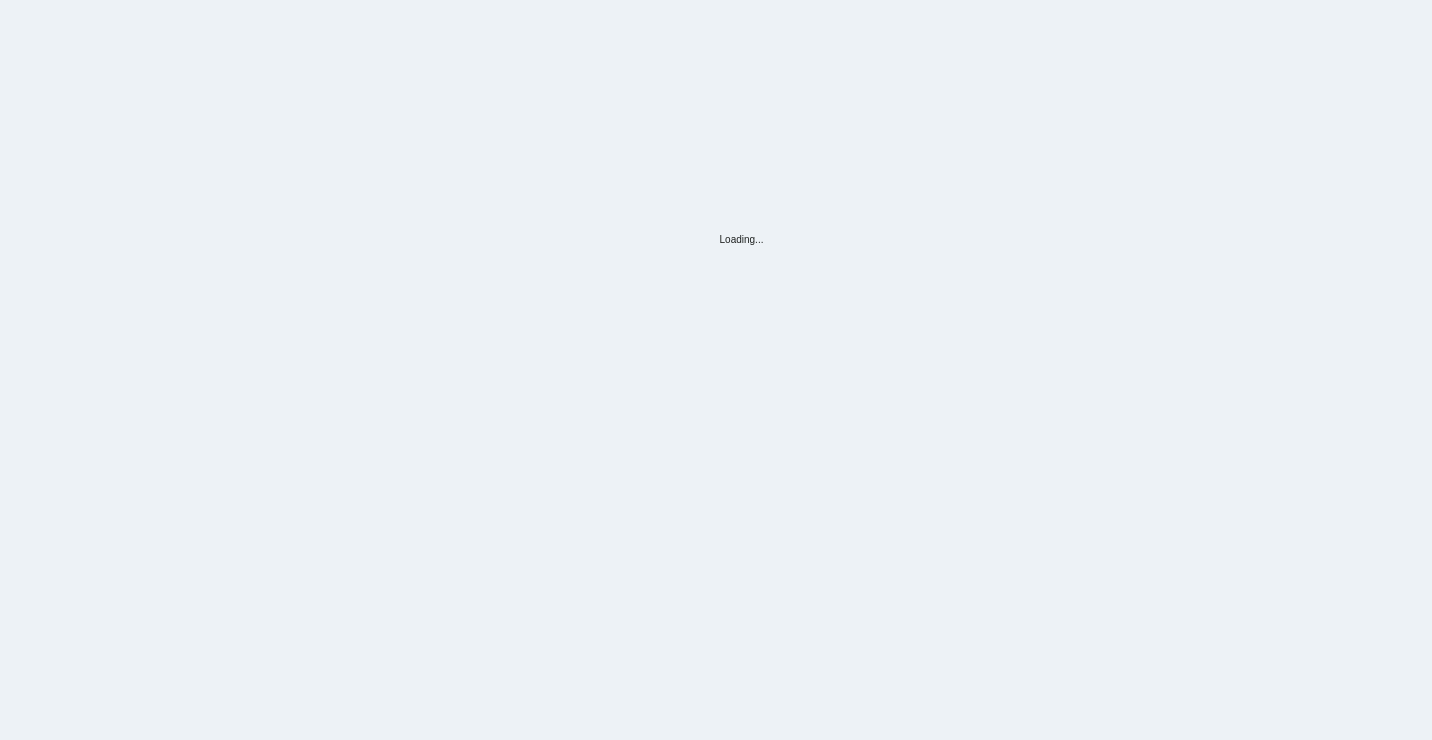 scroll, scrollTop: 0, scrollLeft: 0, axis: both 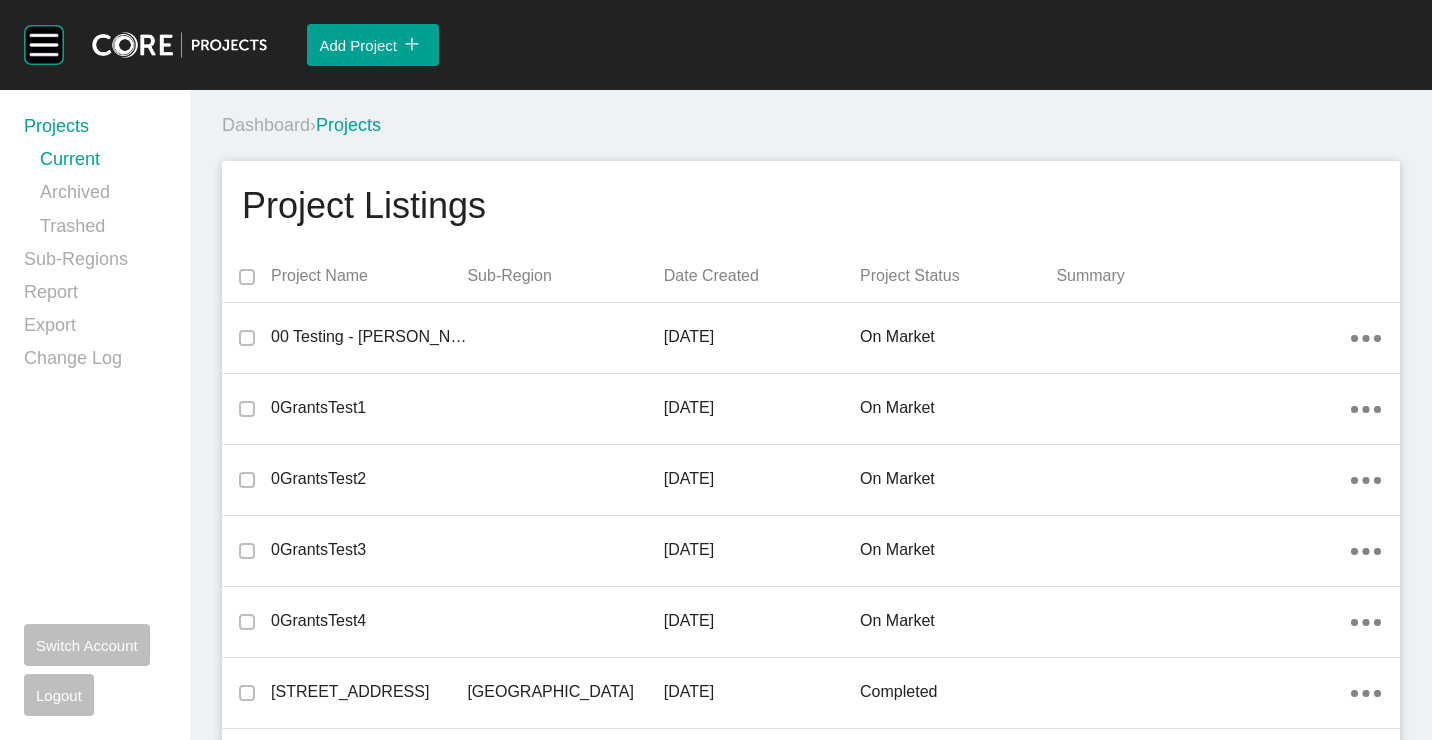 drag, startPoint x: 65, startPoint y: 246, endPoint x: 661, endPoint y: 438, distance: 626.1629 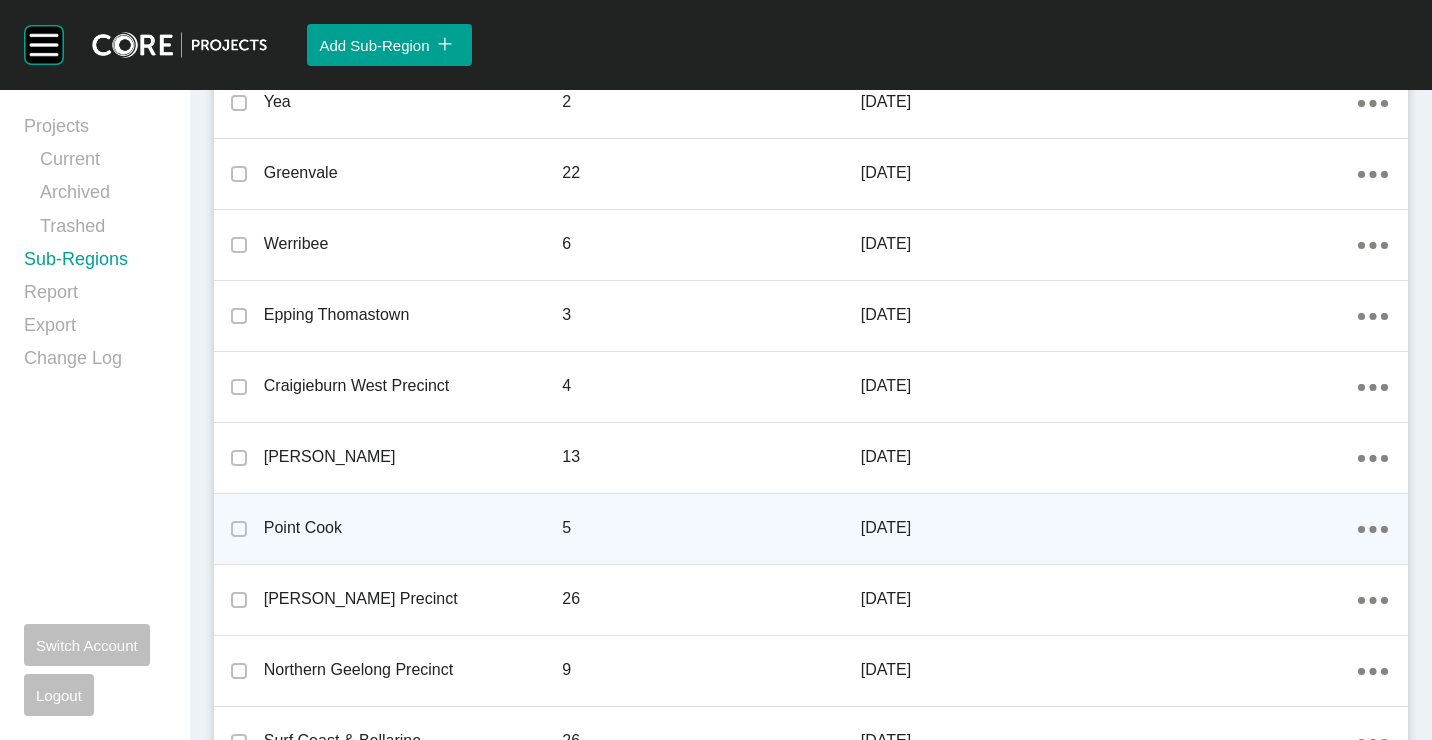 scroll, scrollTop: 2386, scrollLeft: 0, axis: vertical 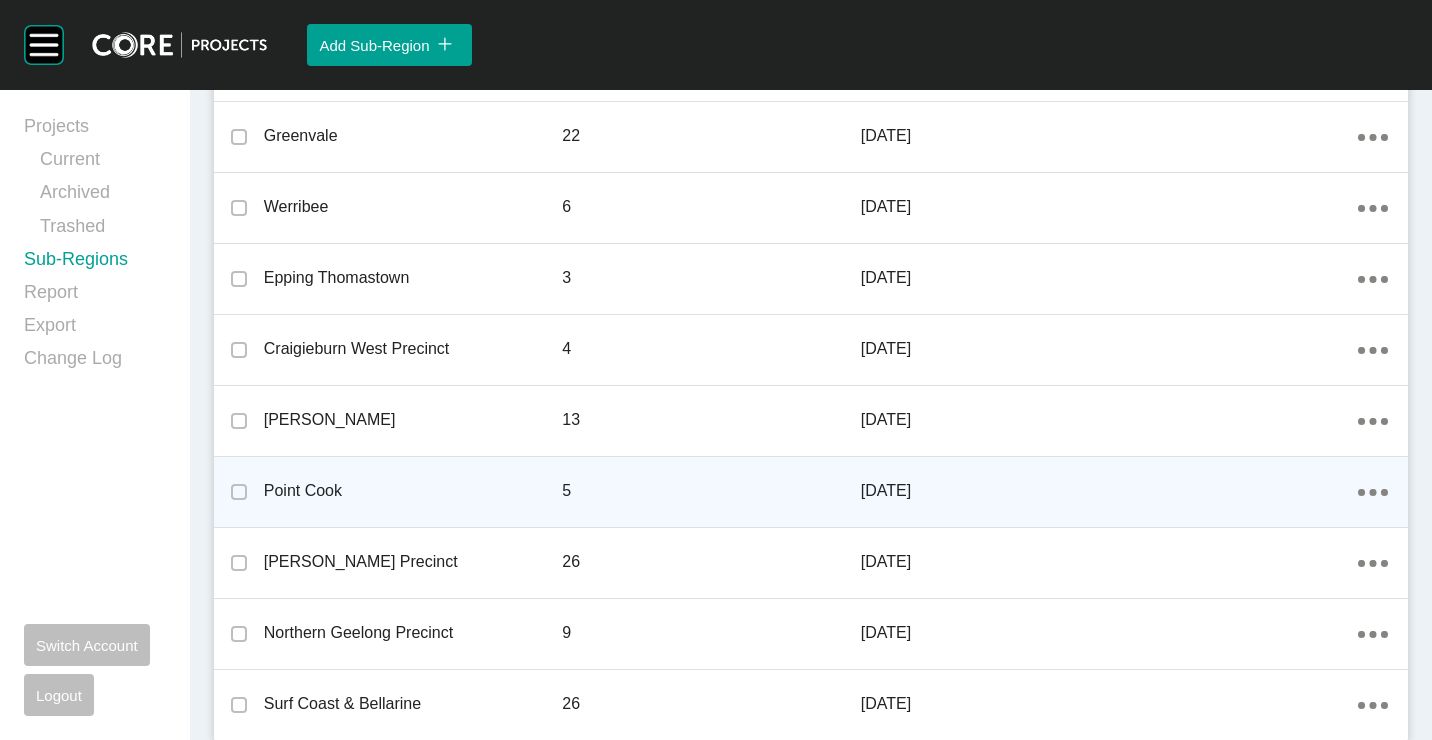click on "Action Menu Dots Copy 6 Created with Sketch." at bounding box center (1373, 491) 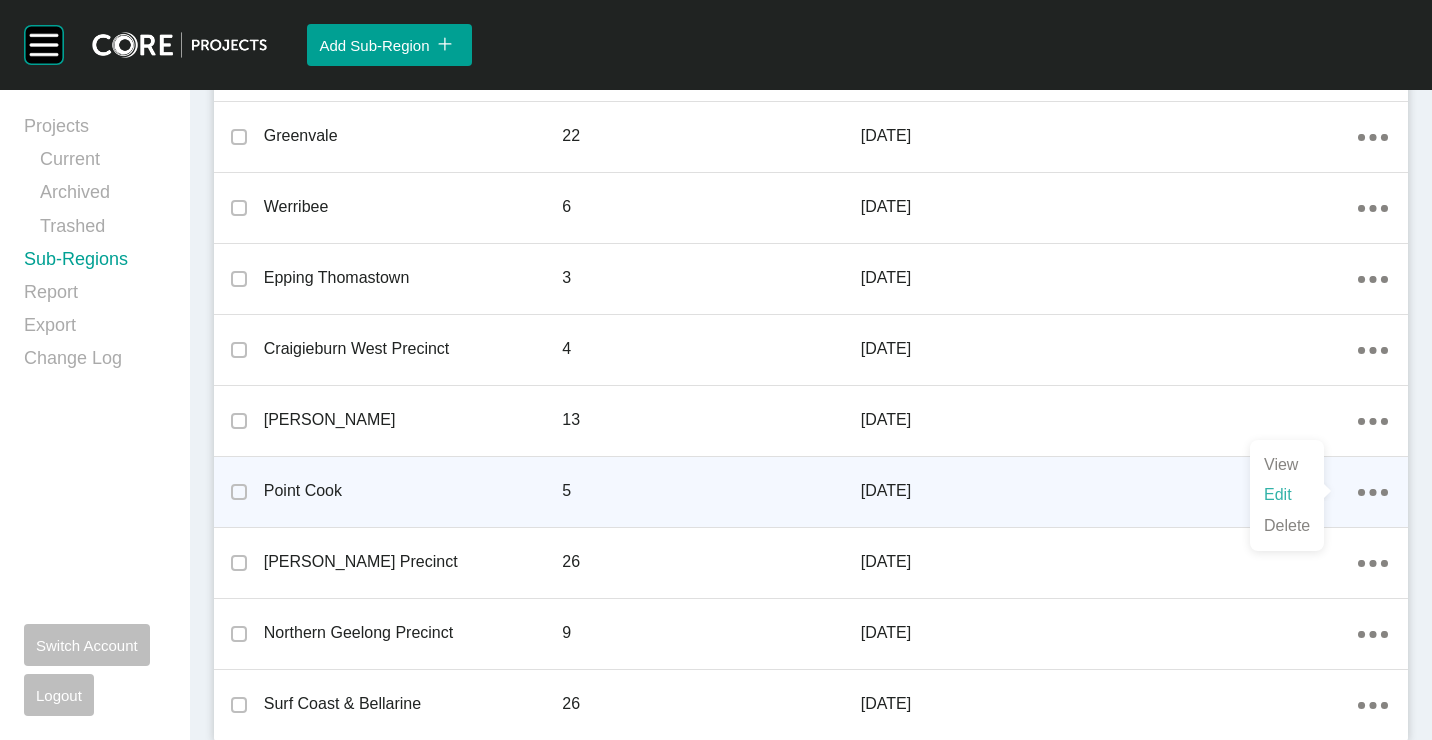 click on "Edit" at bounding box center (1287, 495) 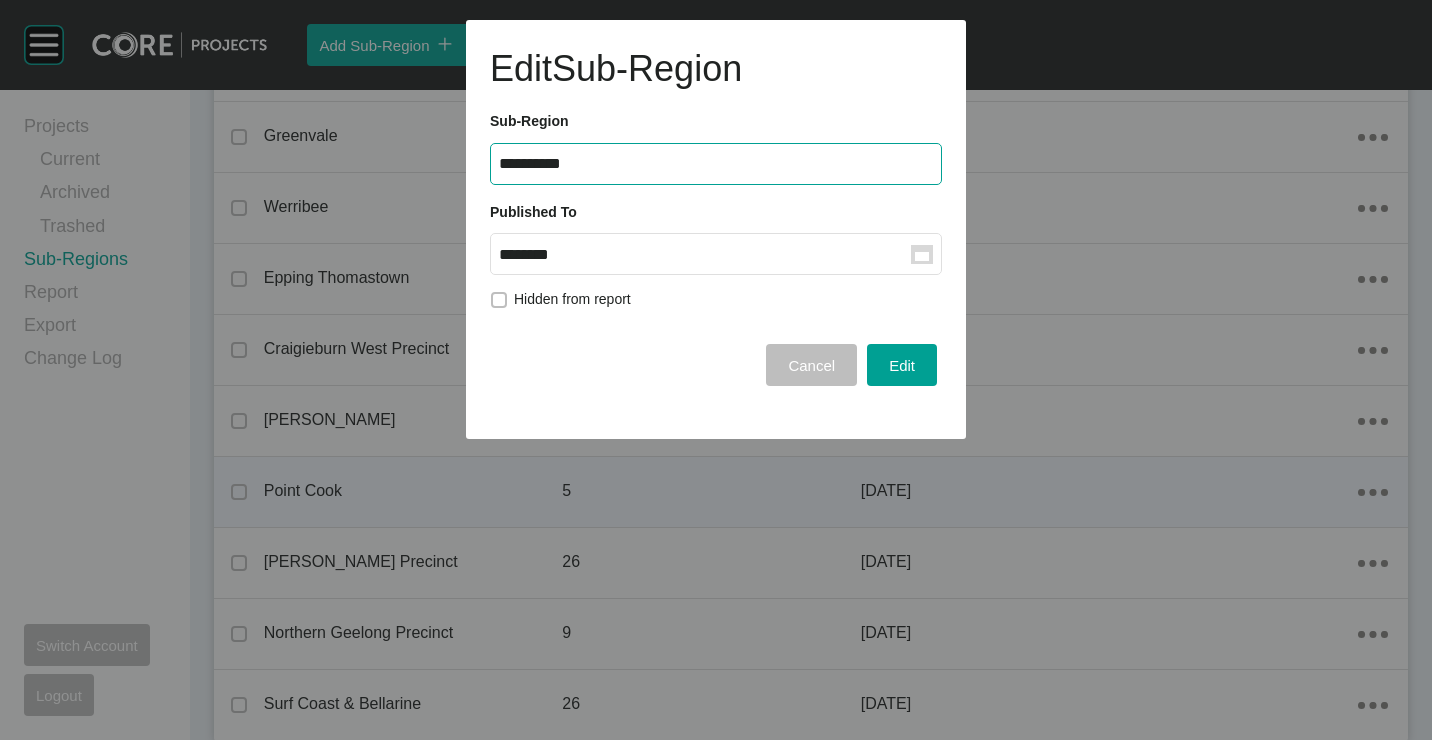 click 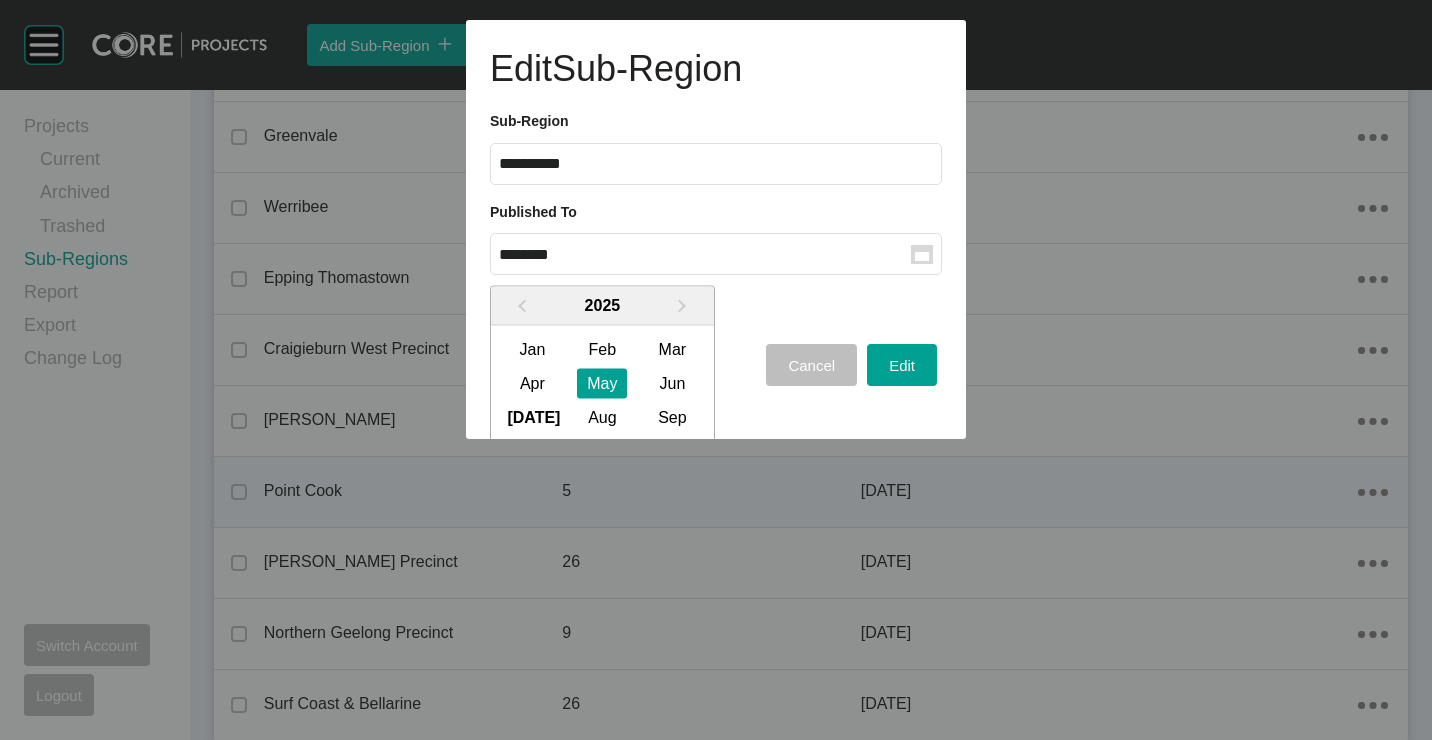 click on "Jun" at bounding box center [672, 383] 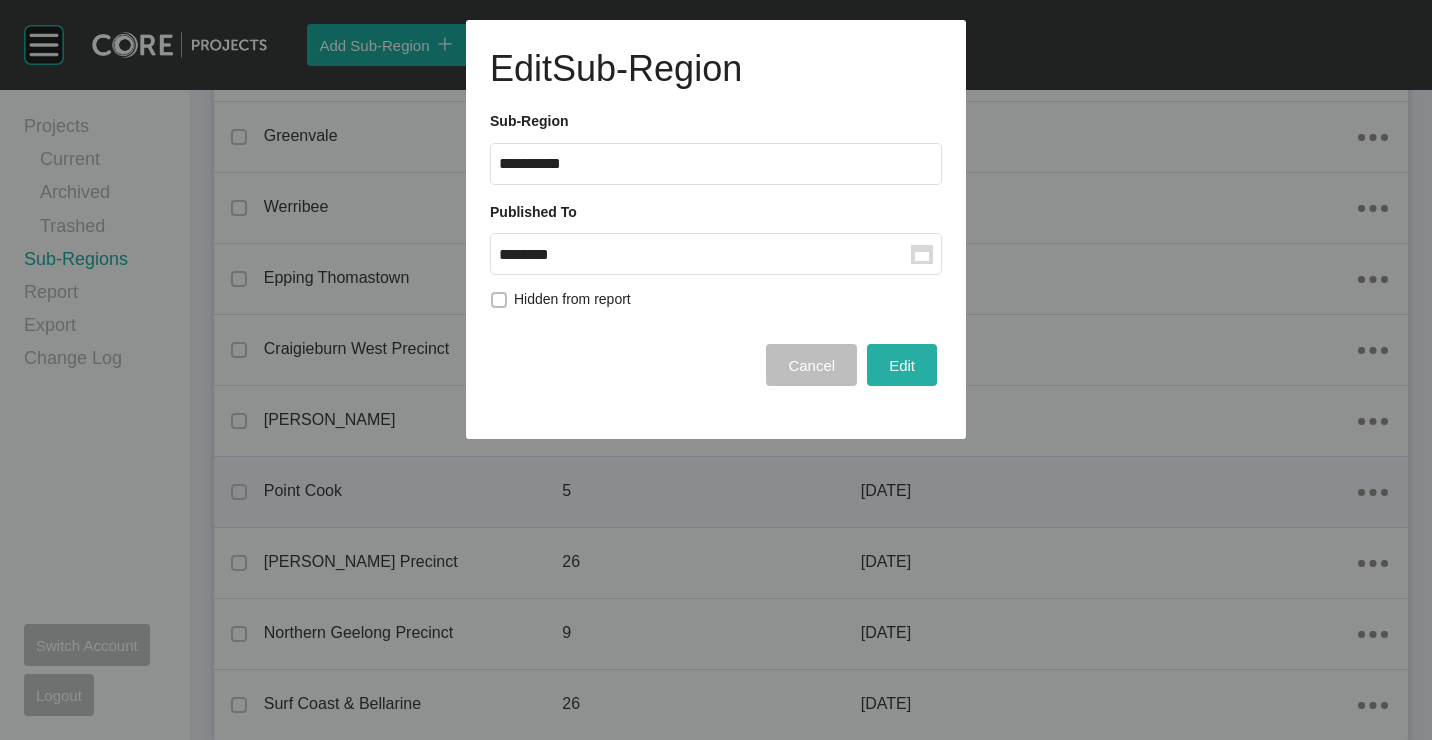 click on "Edit" at bounding box center [902, 365] 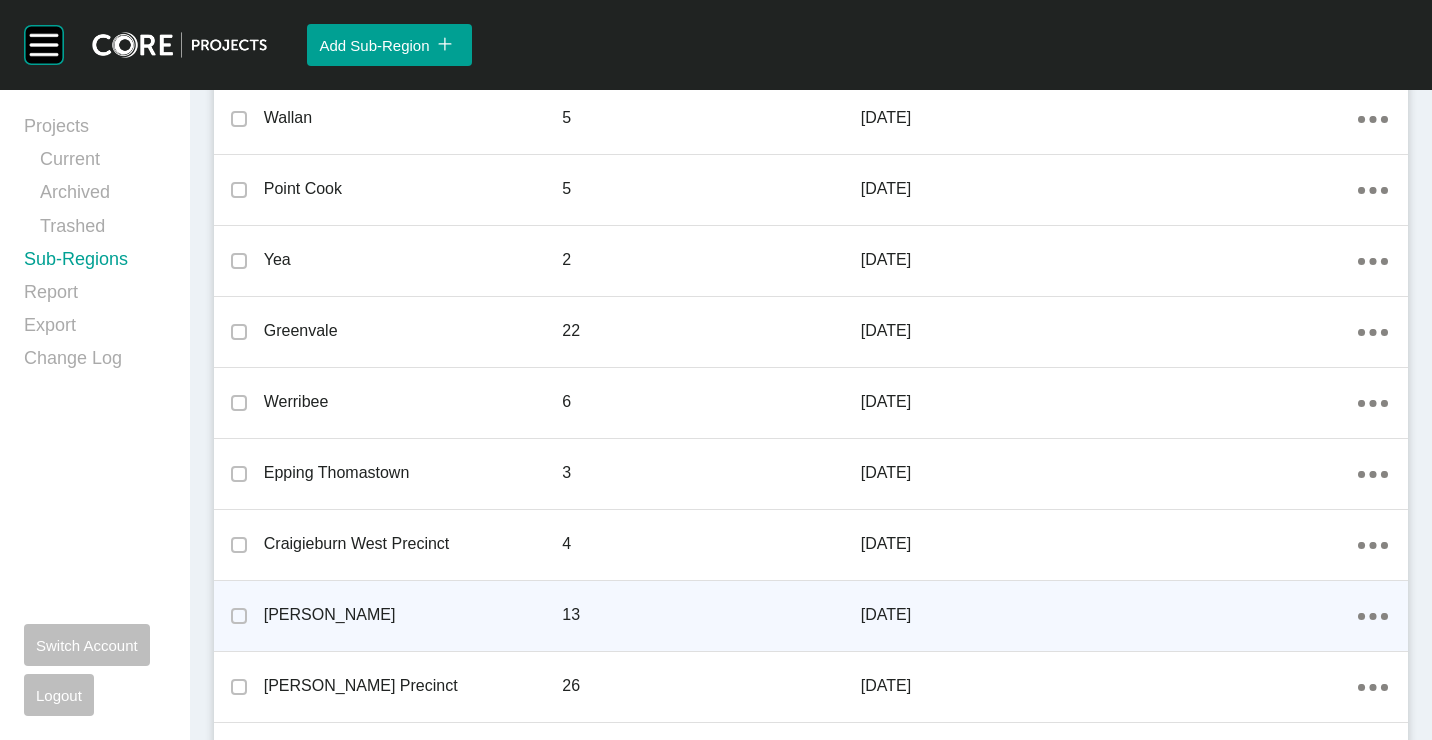 scroll, scrollTop: 2286, scrollLeft: 0, axis: vertical 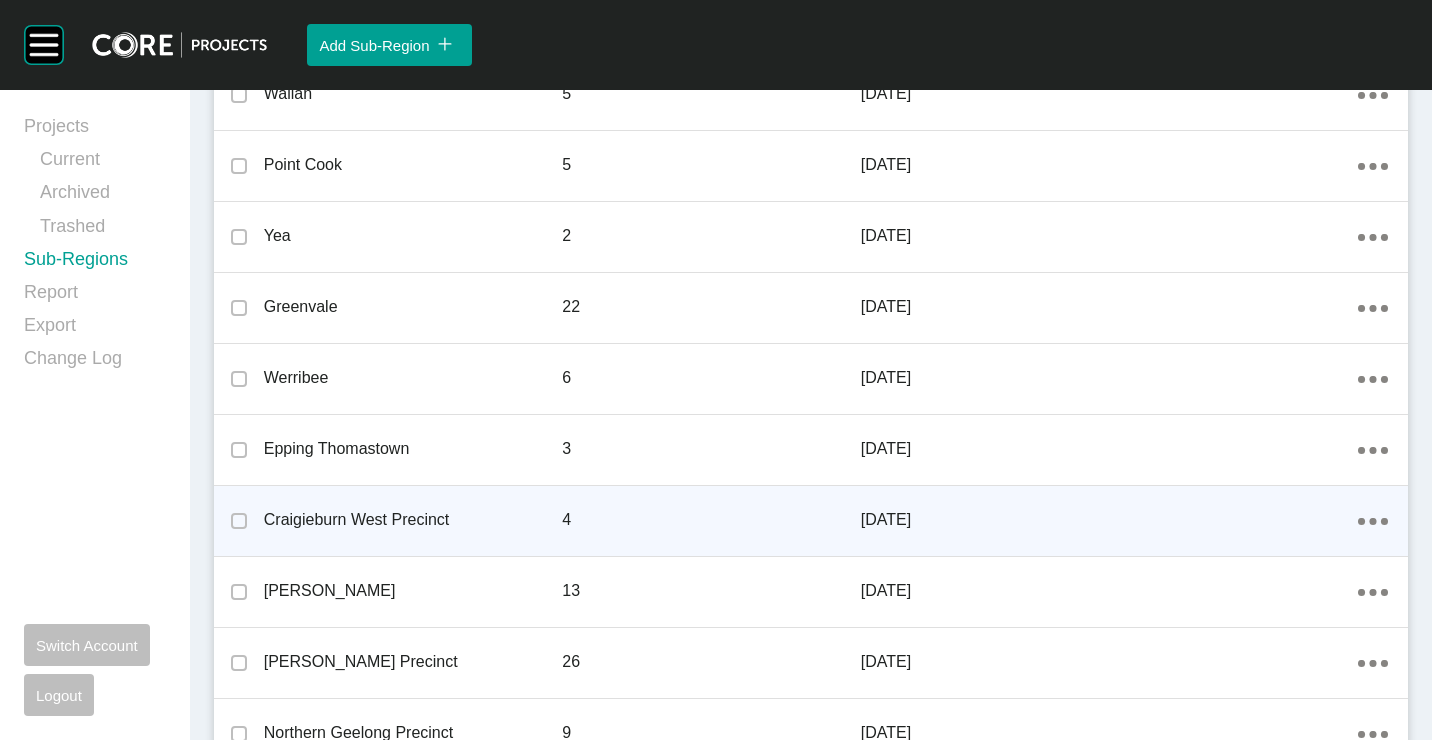 click on "Action Menu Dots Copy 6 Created with Sketch." 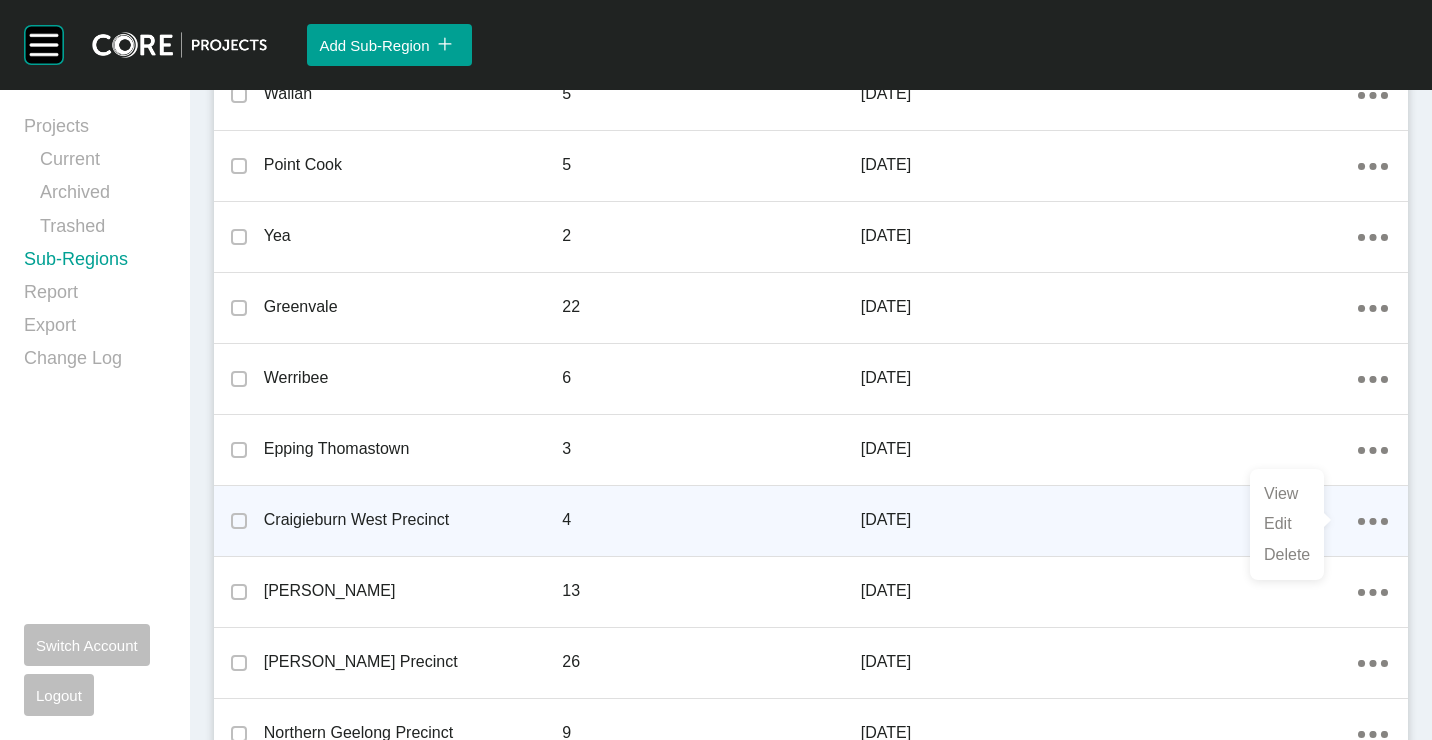 click on "Edit" at bounding box center [1287, 524] 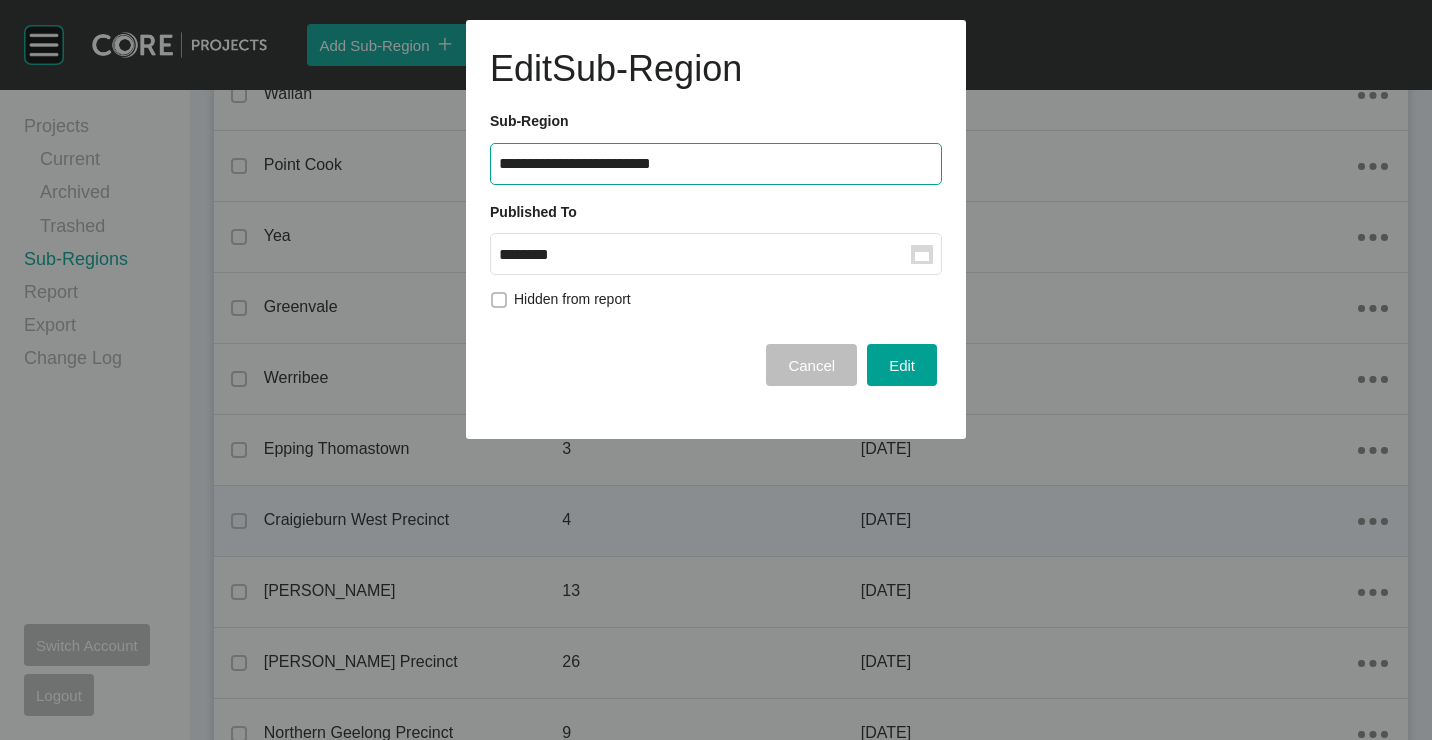 click 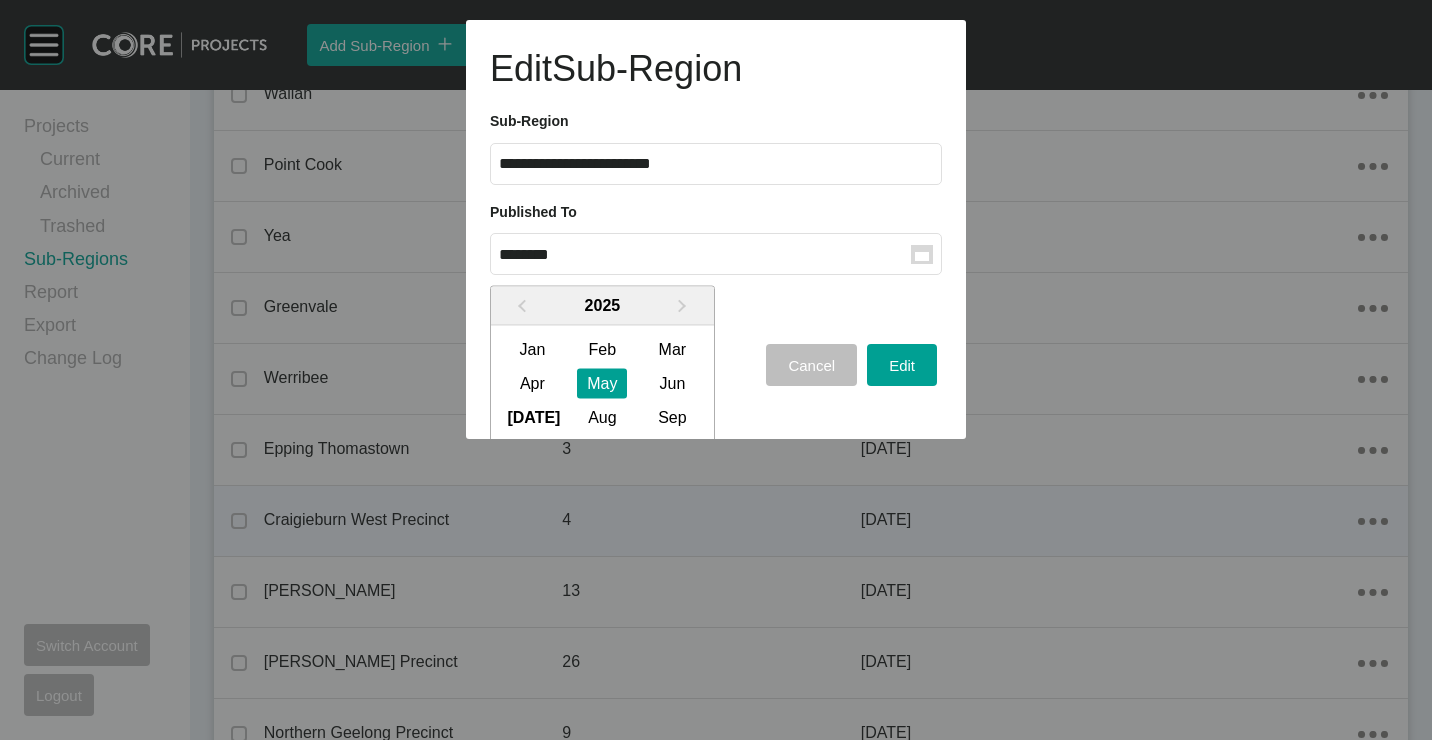 drag, startPoint x: 680, startPoint y: 382, endPoint x: 705, endPoint y: 381, distance: 25.019993 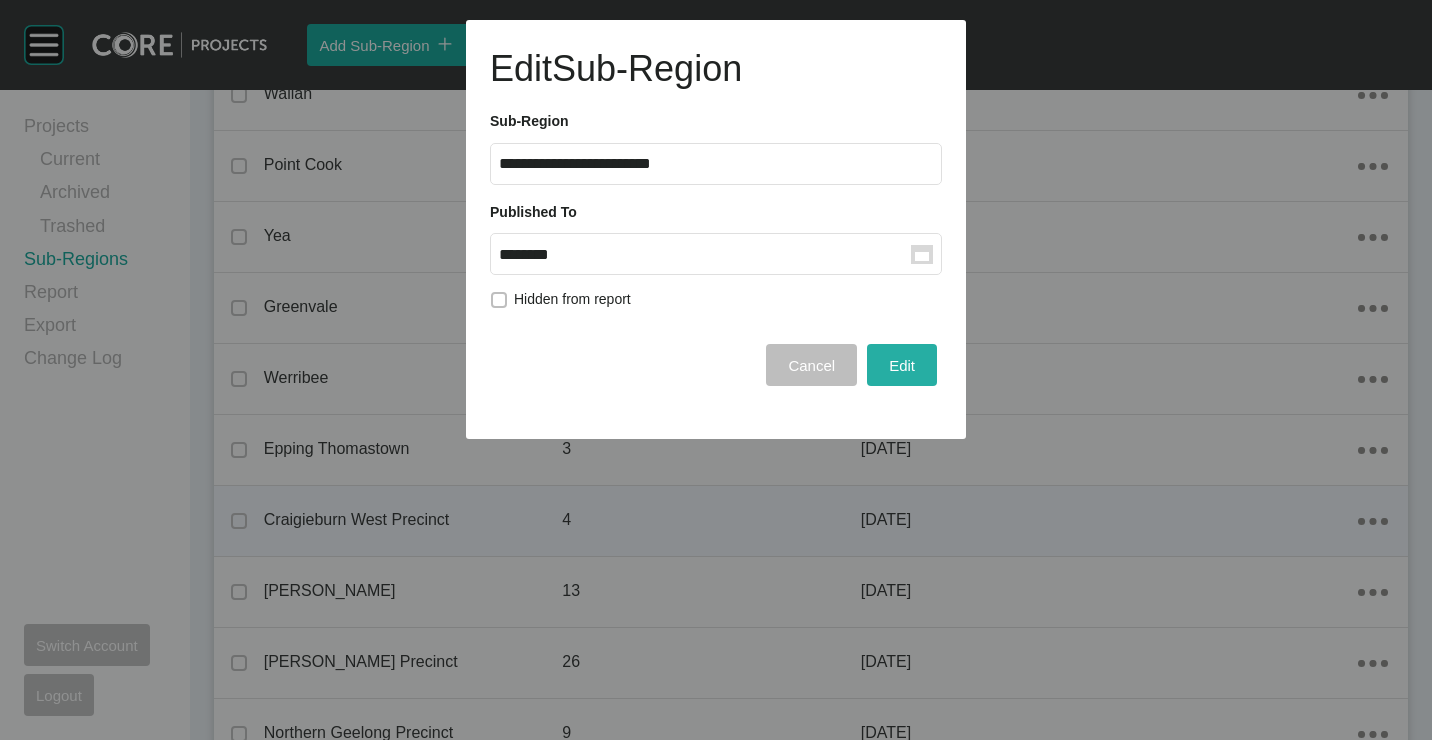 click on "Edit" at bounding box center (902, 365) 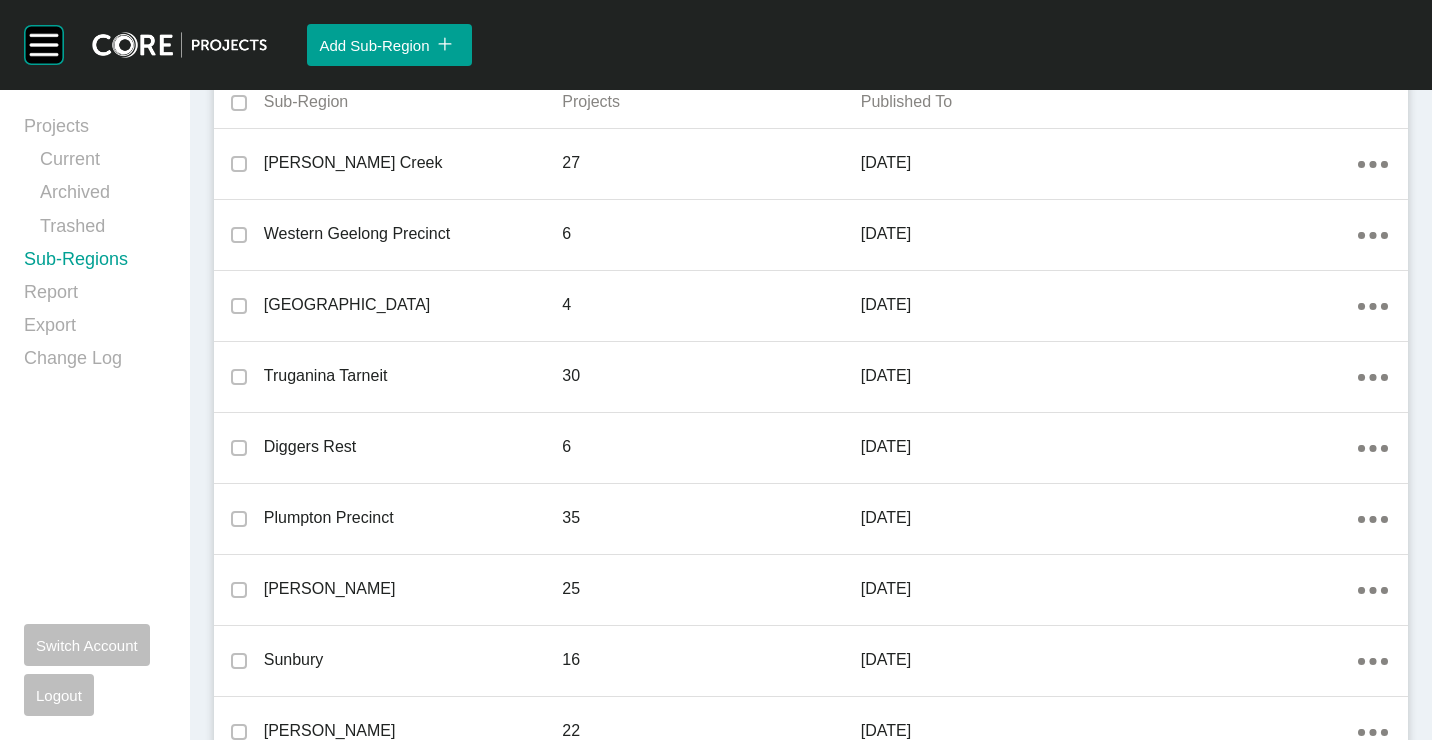 scroll, scrollTop: 0, scrollLeft: 0, axis: both 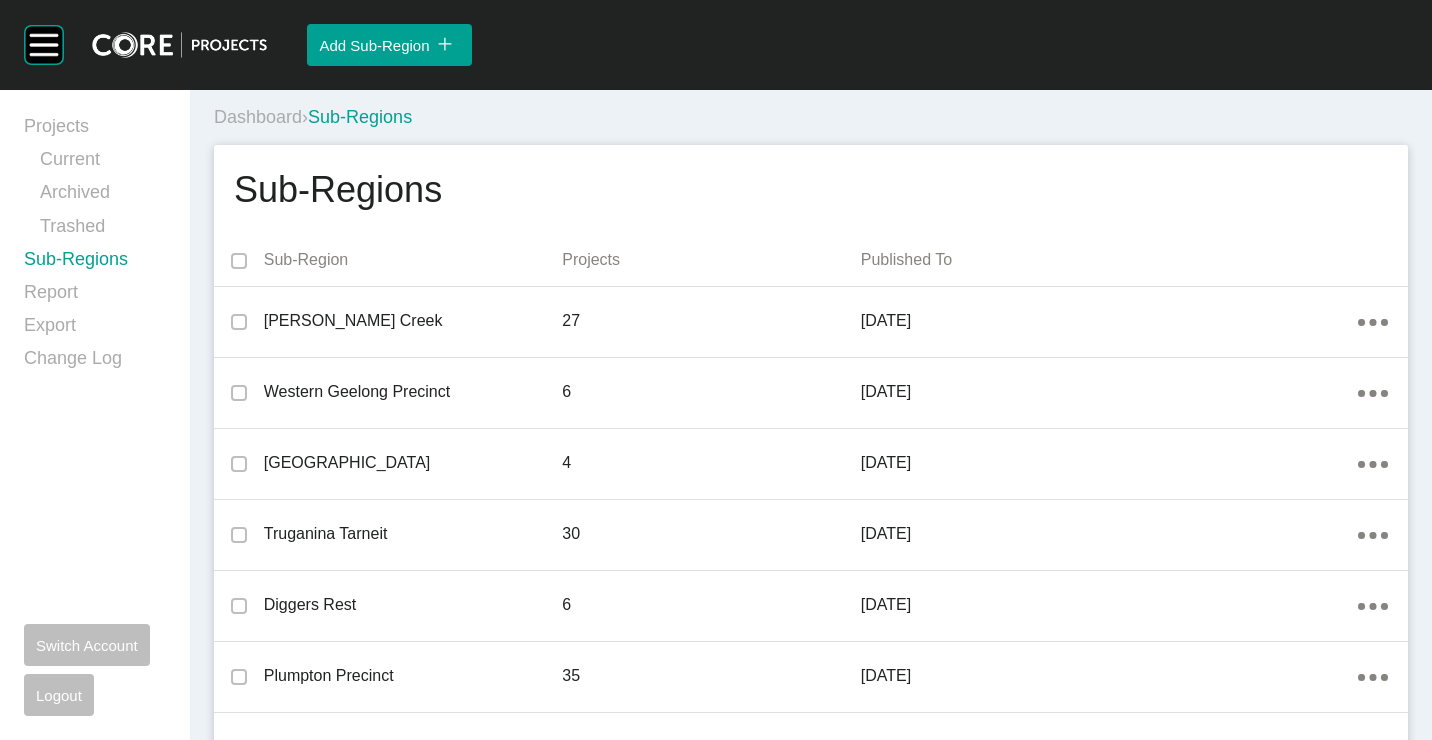 click on "Dashboard  ›  Sub-Regions" at bounding box center (811, 117) 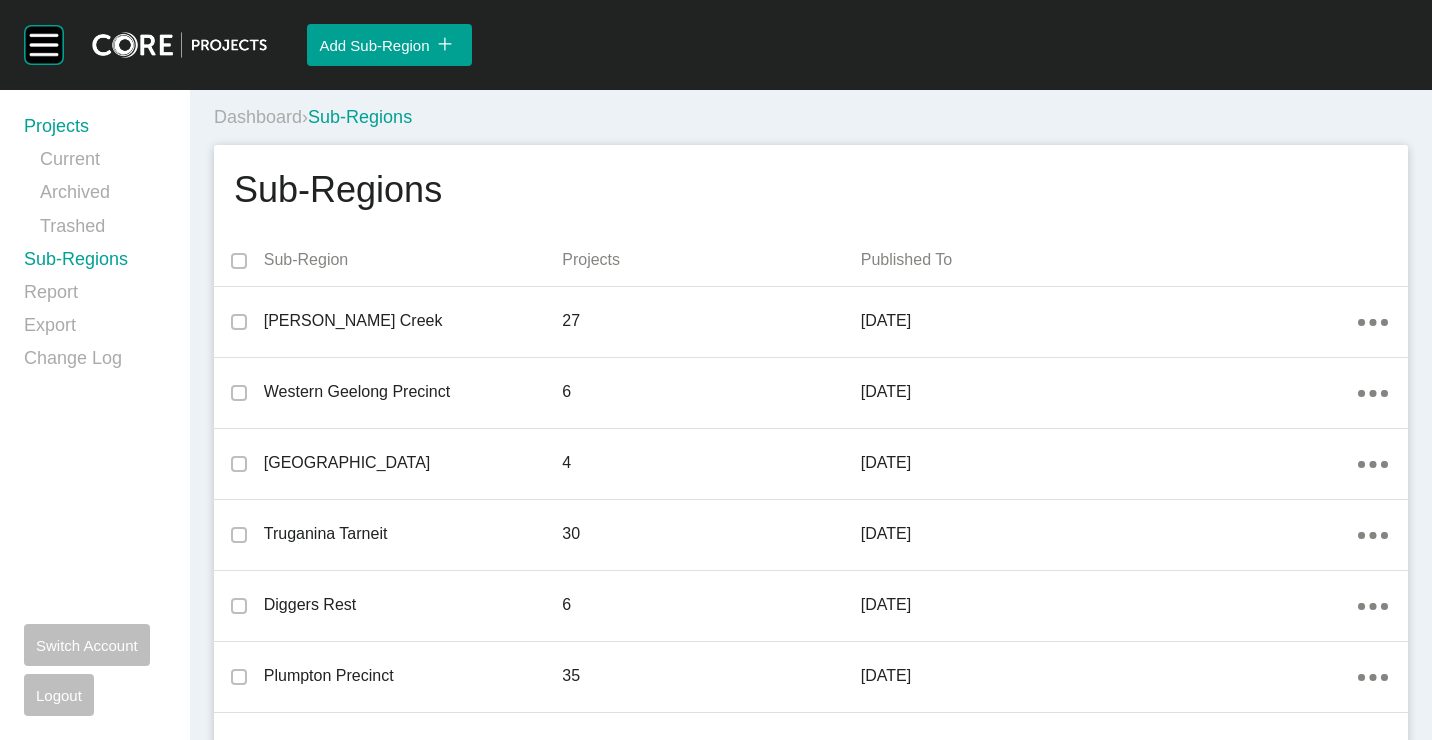 click on "Projects" at bounding box center [95, 130] 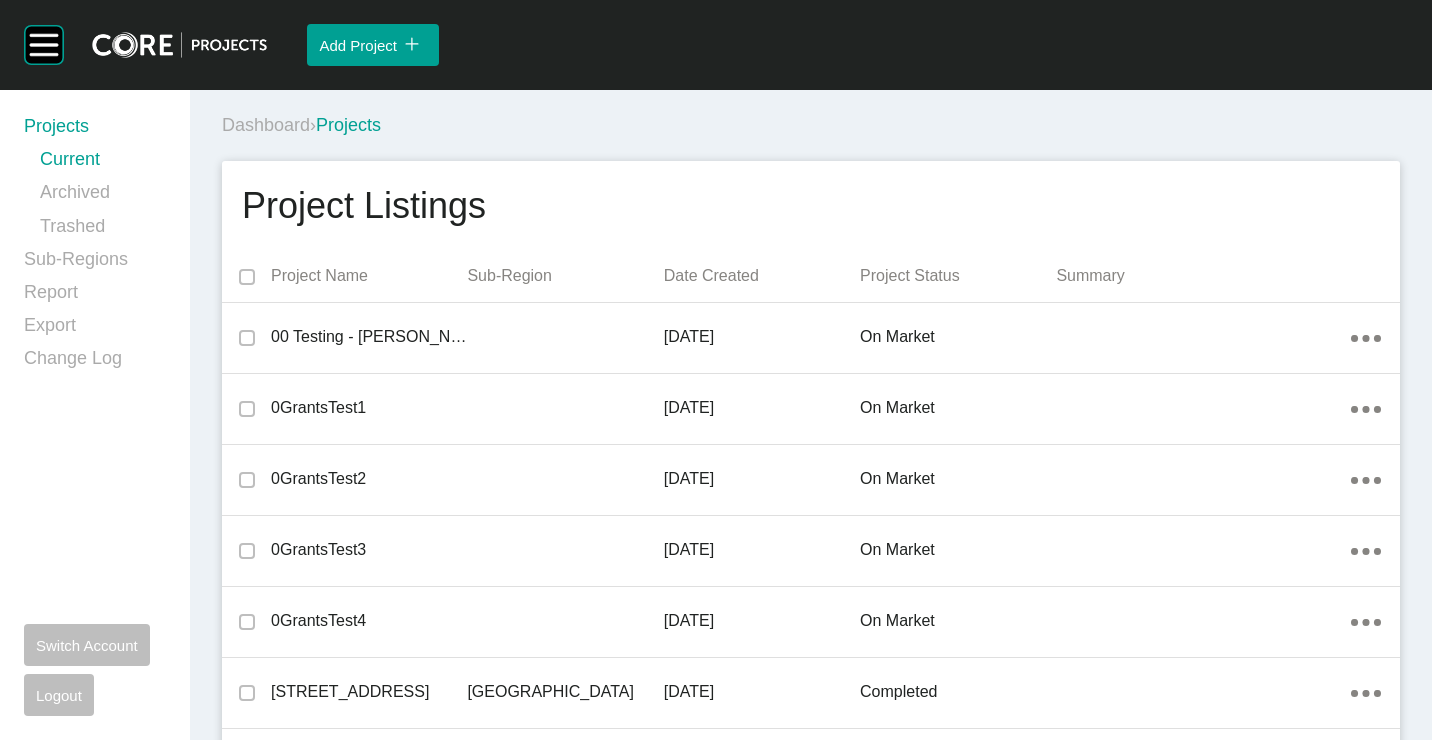 click on "Dashboard  ›  Projects" at bounding box center [815, 125] 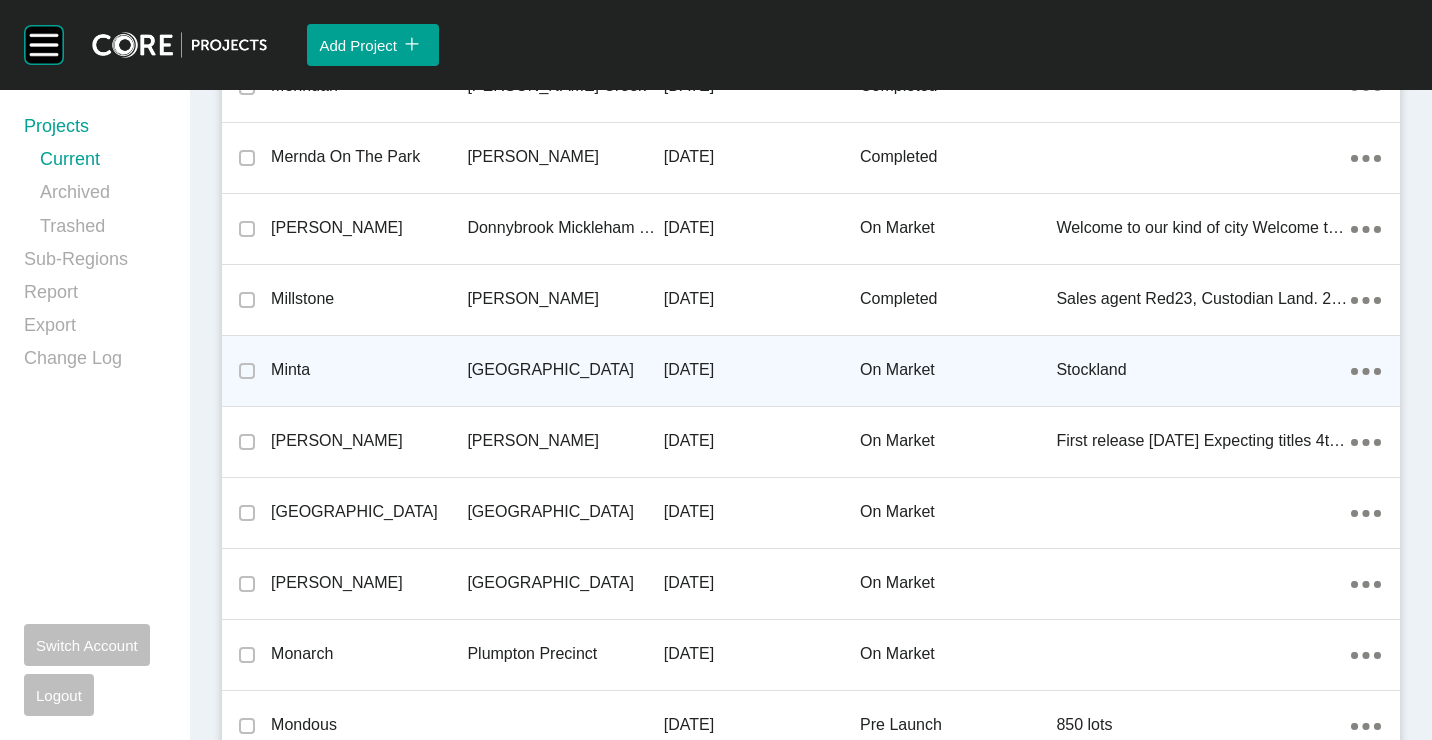 click on "Minta" at bounding box center [369, 370] 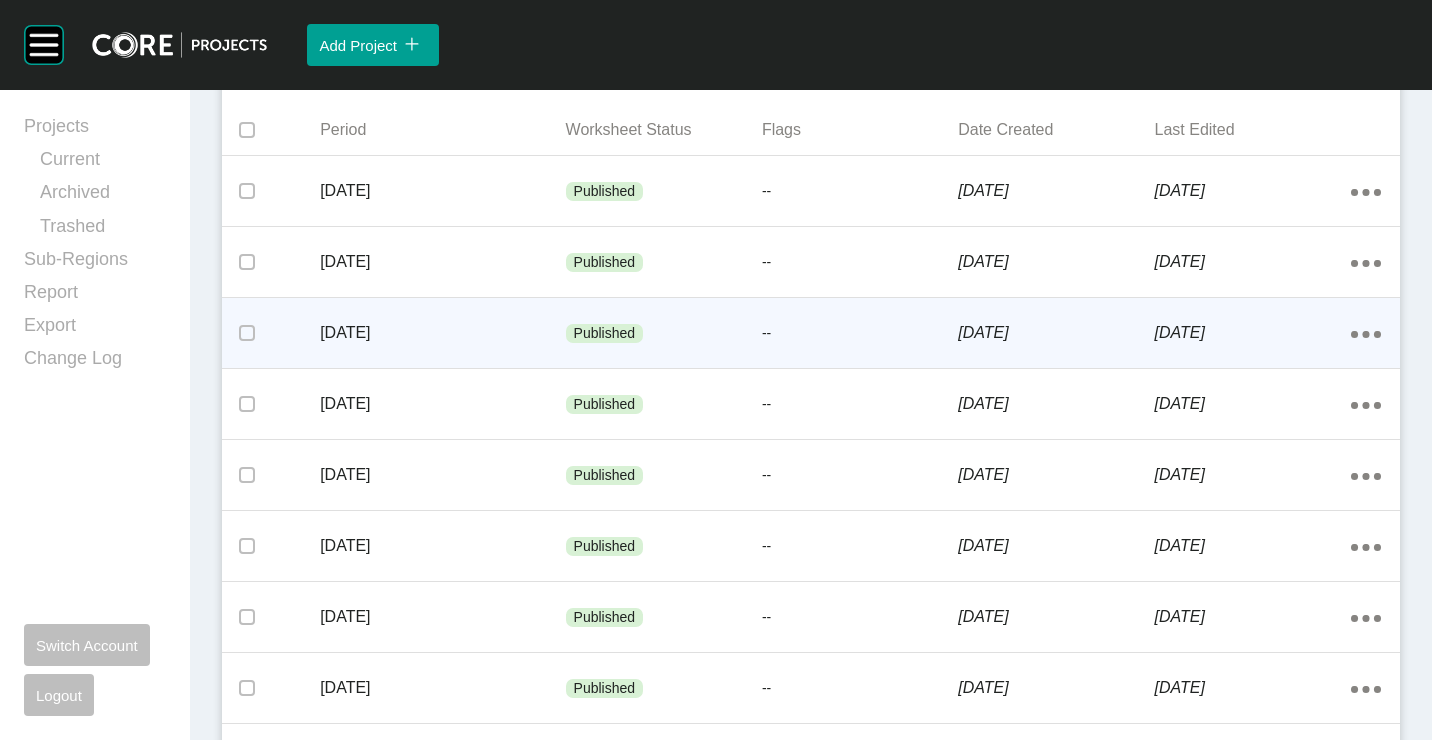 scroll, scrollTop: 0, scrollLeft: 0, axis: both 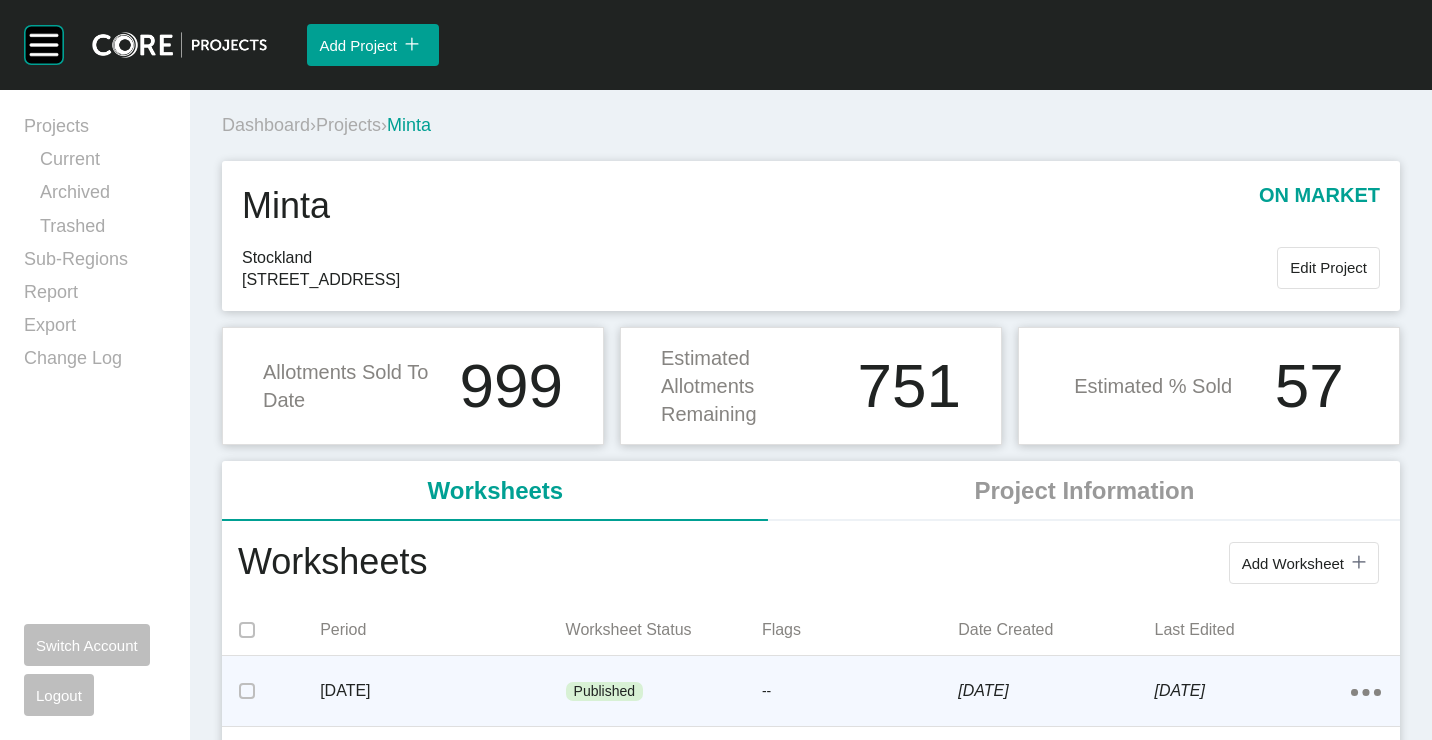click on "Published" at bounding box center (664, 692) 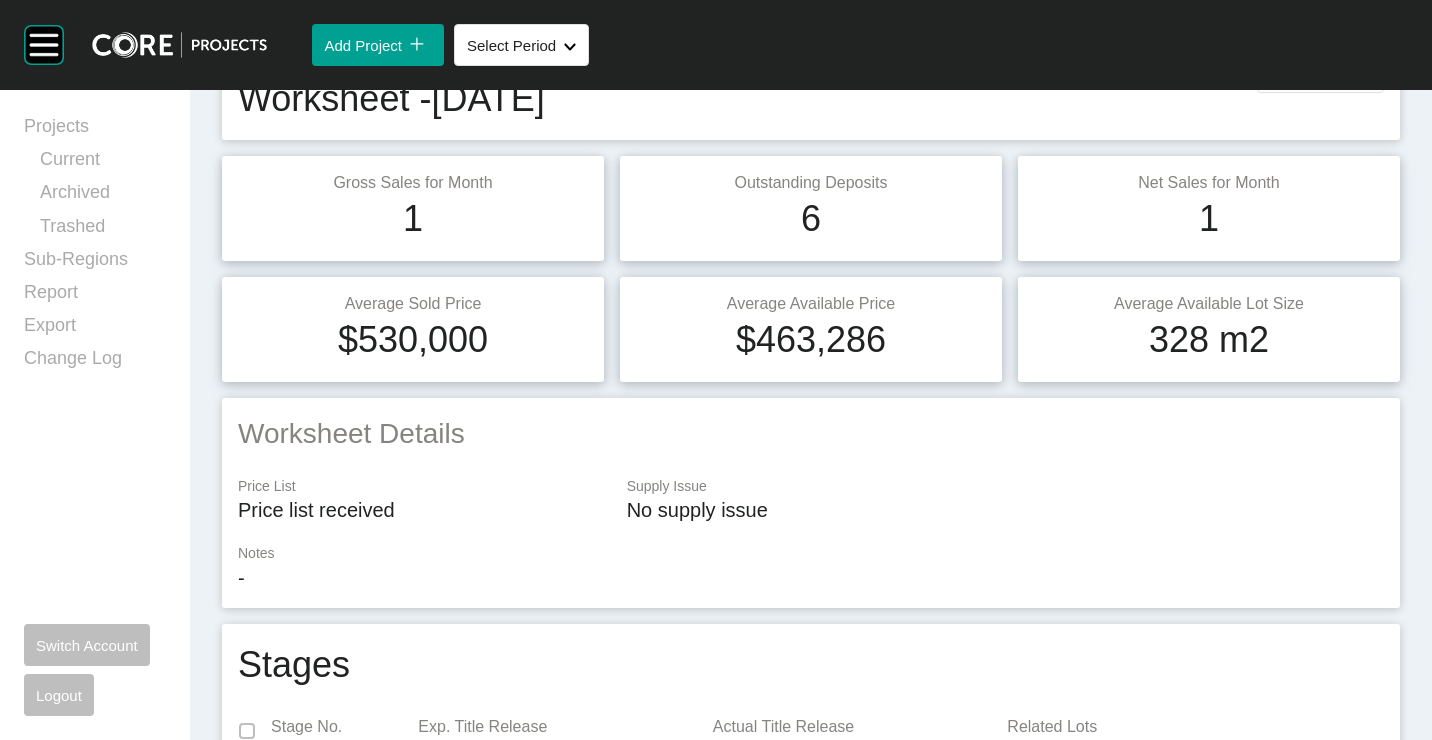 scroll, scrollTop: 0, scrollLeft: 0, axis: both 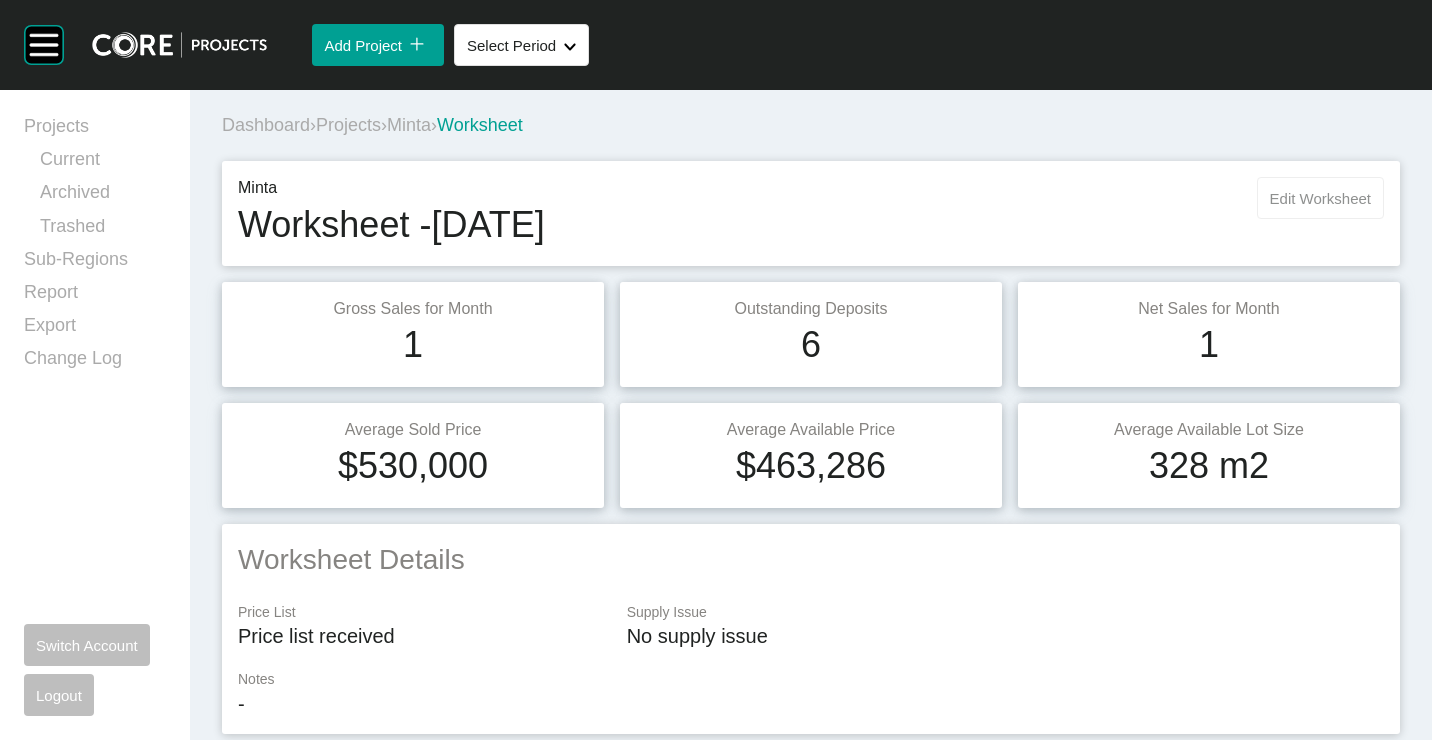 click on "Edit Worksheet" at bounding box center (1320, 198) 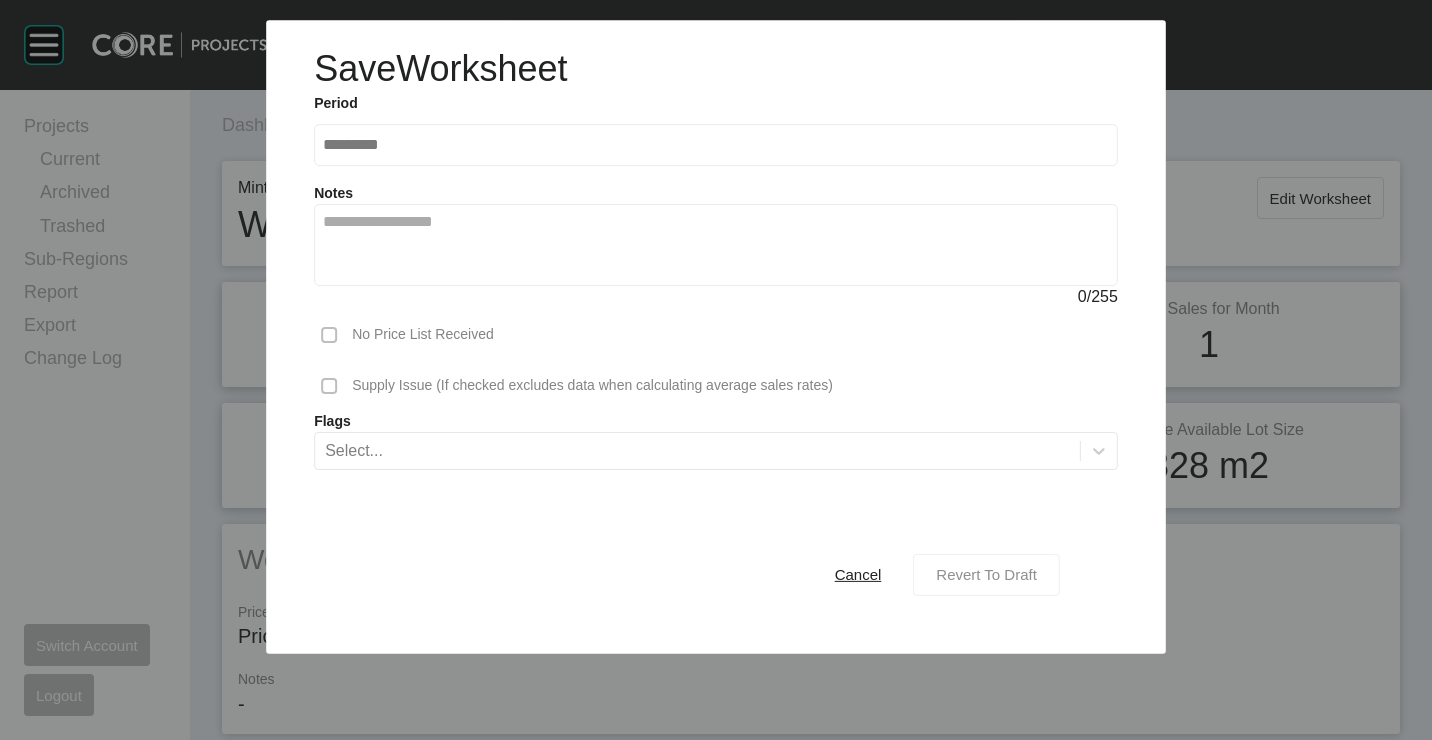 click on "Revert To Draft" at bounding box center (986, 574) 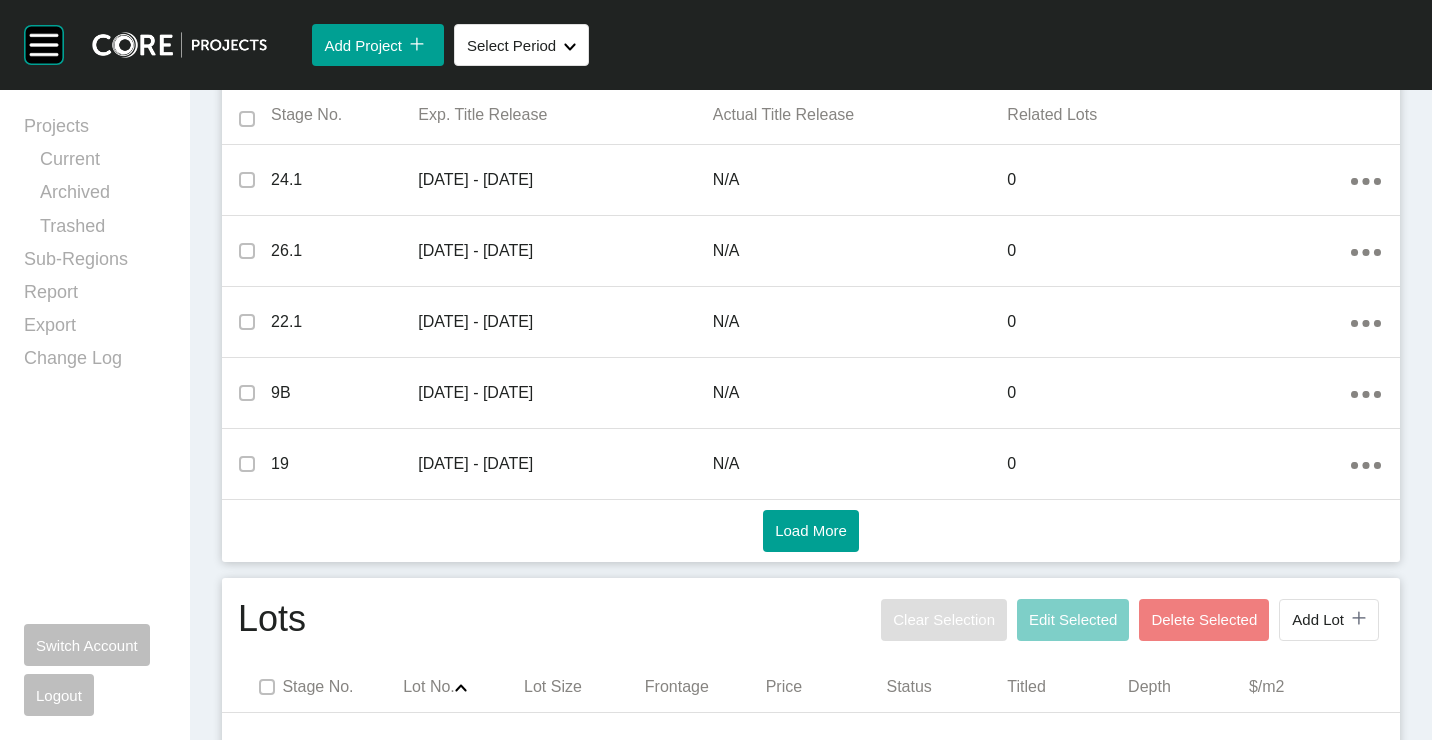 scroll, scrollTop: 792, scrollLeft: 0, axis: vertical 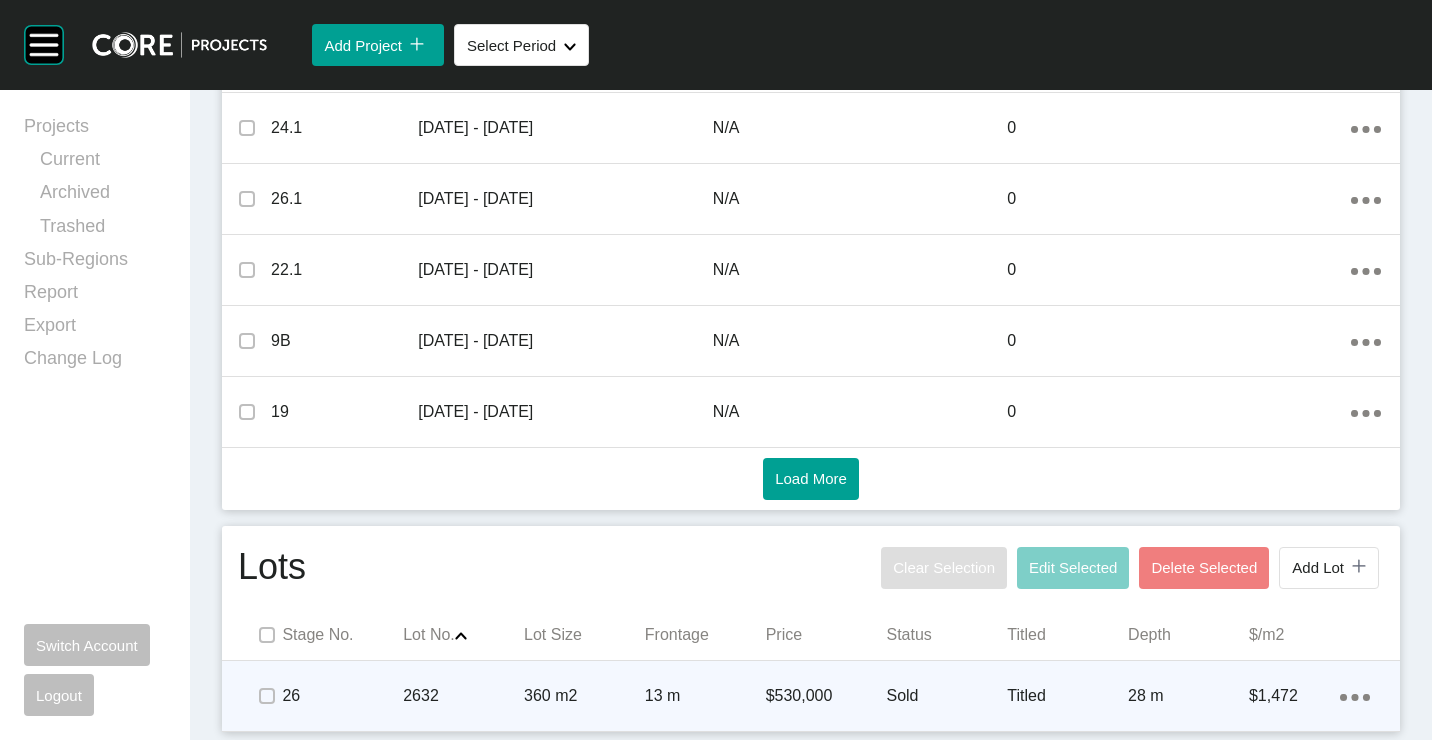 click on "Action Menu Dots Copy 6 Created with Sketch." 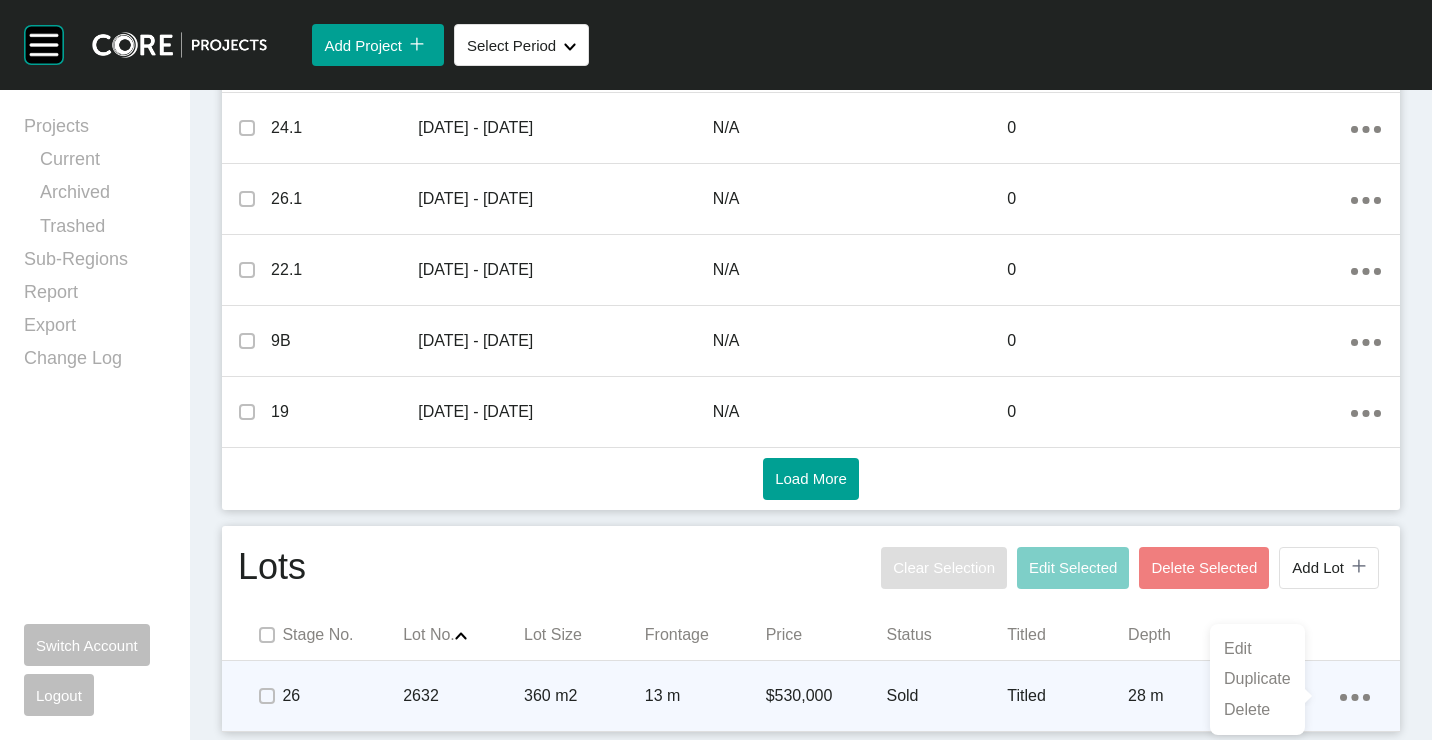 drag, startPoint x: 1247, startPoint y: 684, endPoint x: 1145, endPoint y: 617, distance: 122.03688 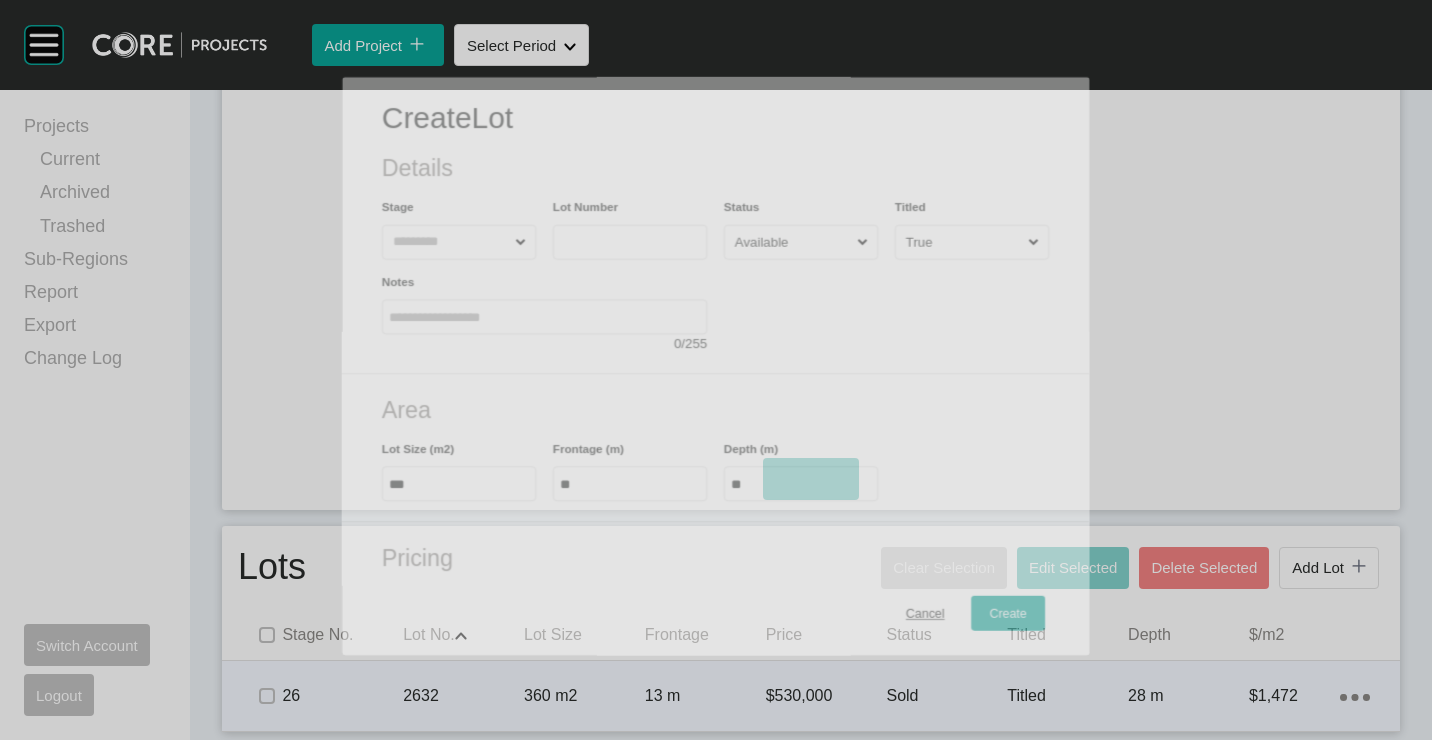 scroll, scrollTop: 730, scrollLeft: 0, axis: vertical 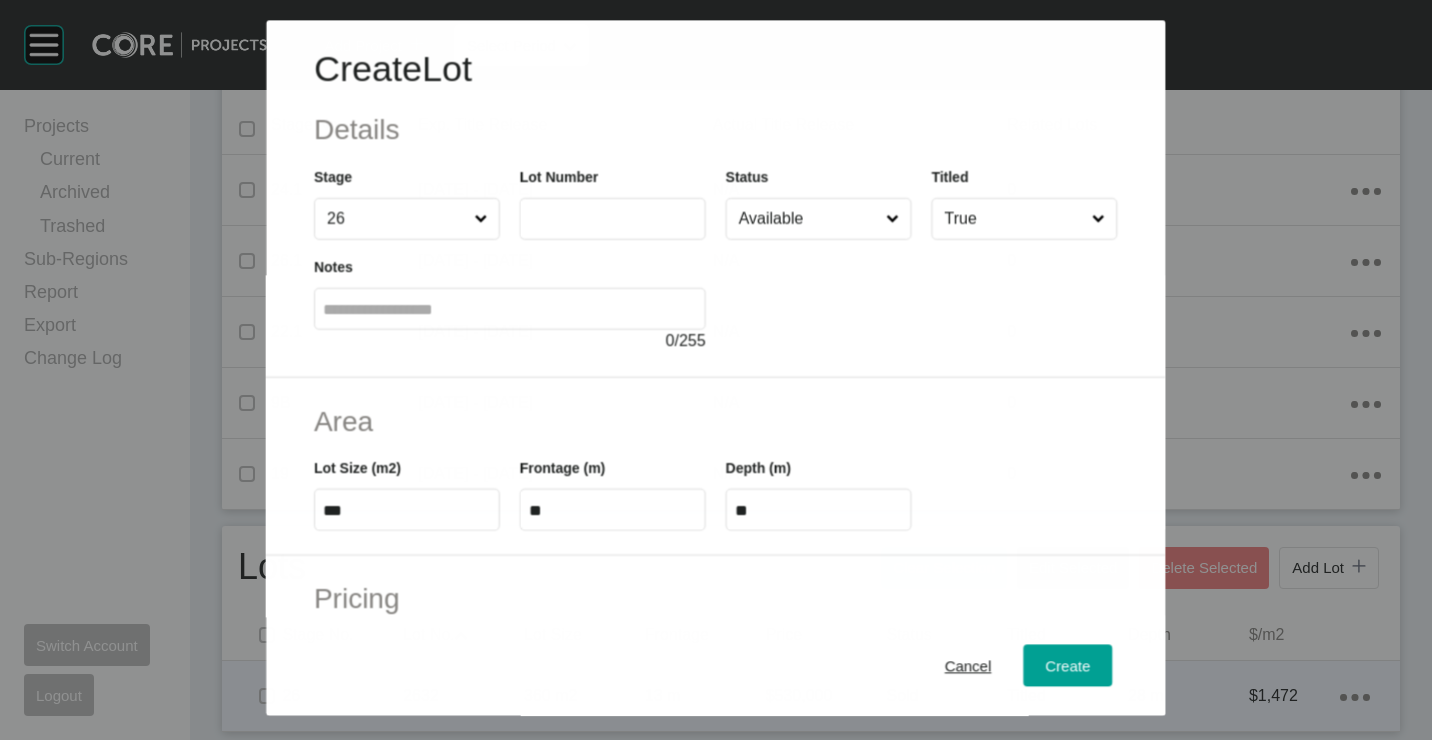 click at bounding box center [613, 219] 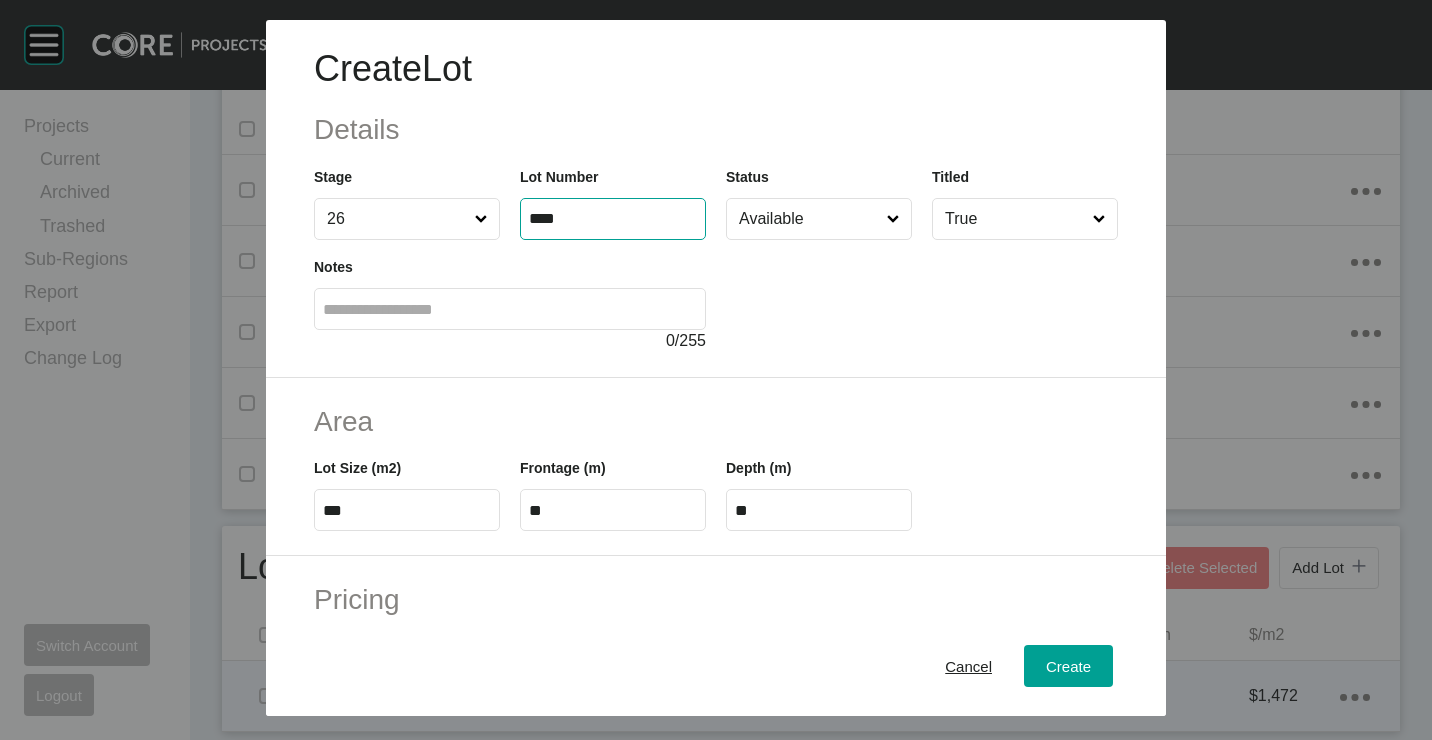 type on "****" 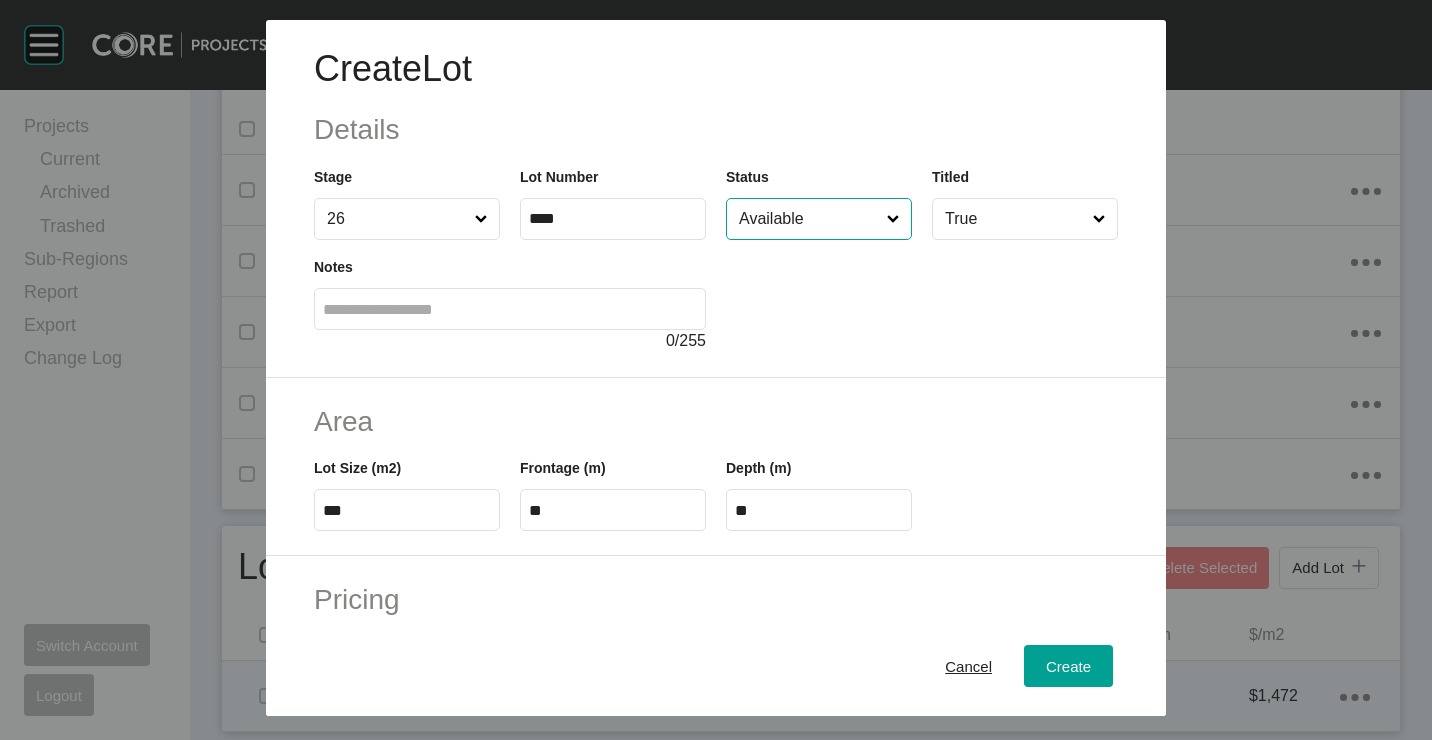 type on "******" 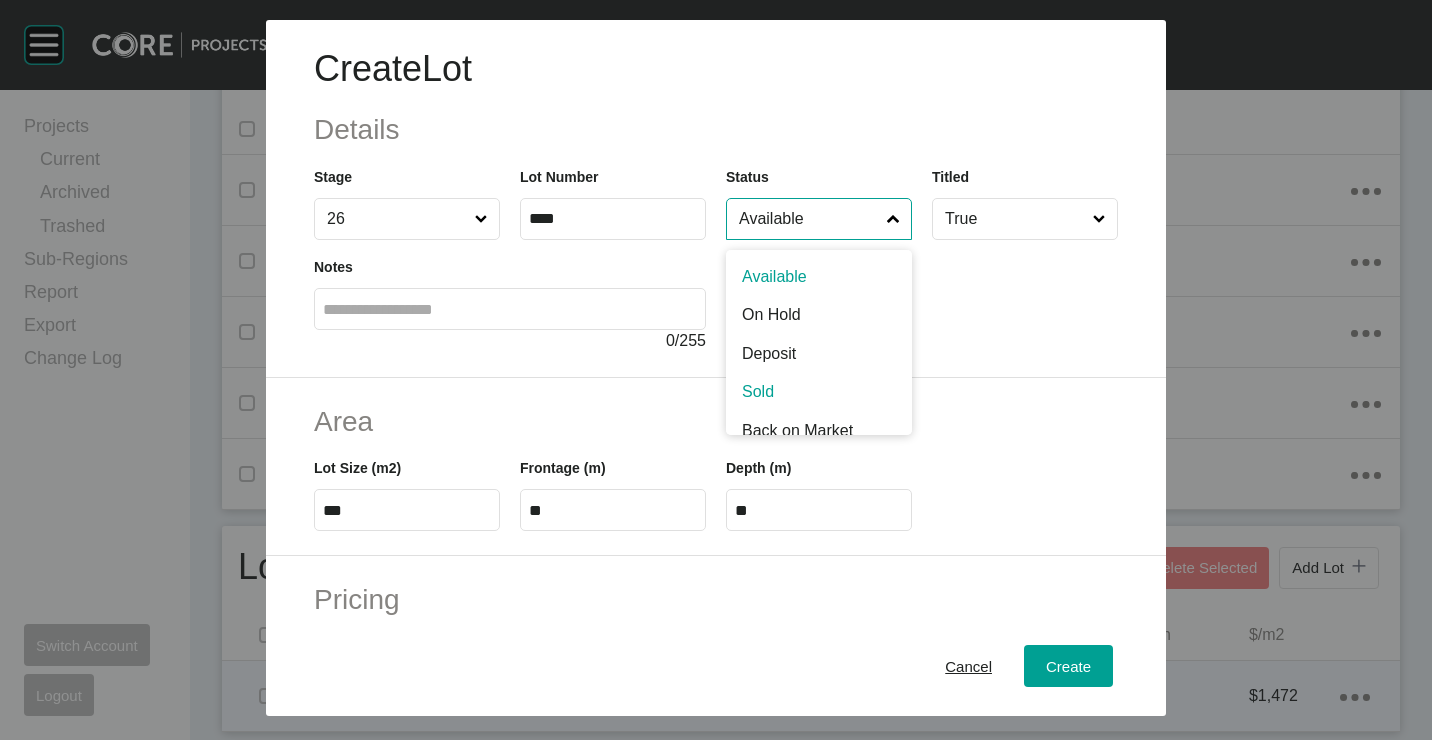 scroll, scrollTop: 15, scrollLeft: 0, axis: vertical 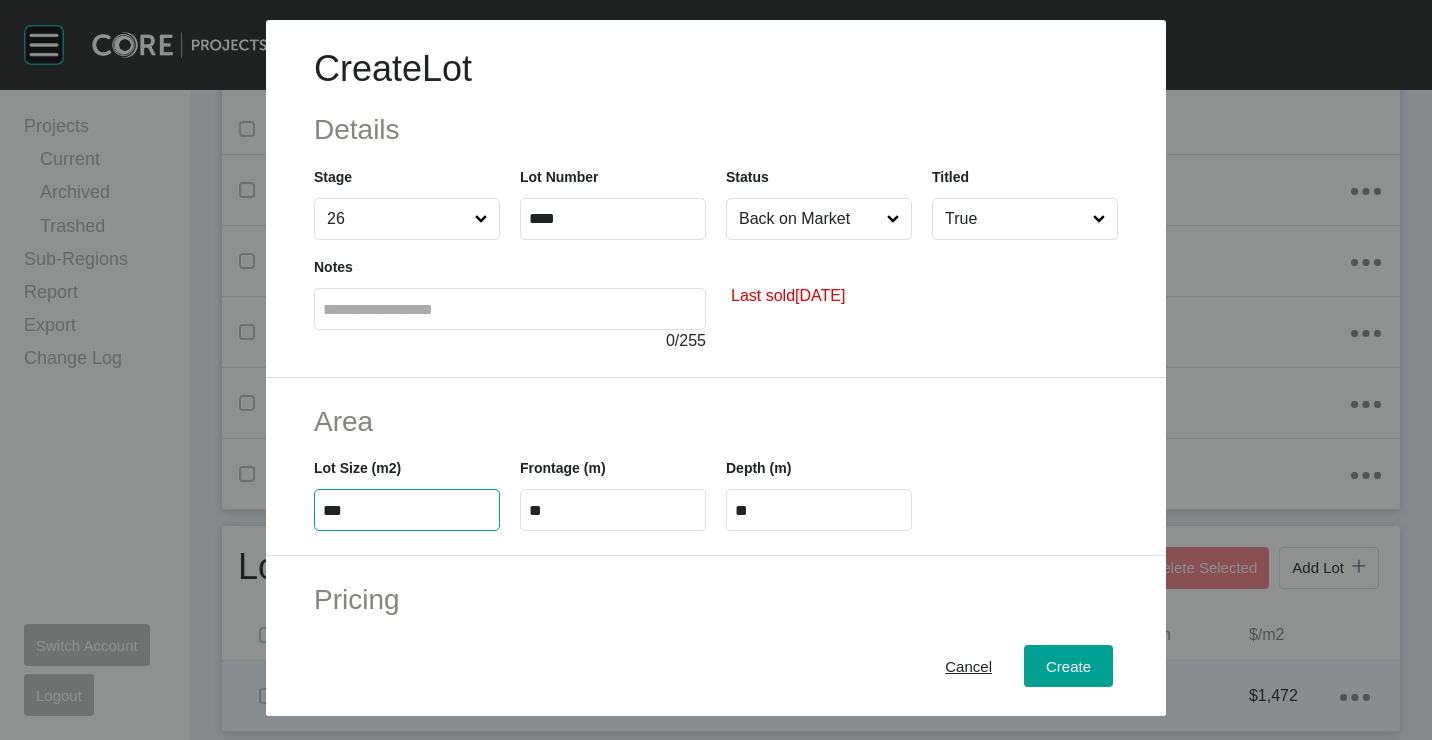 type on "***" 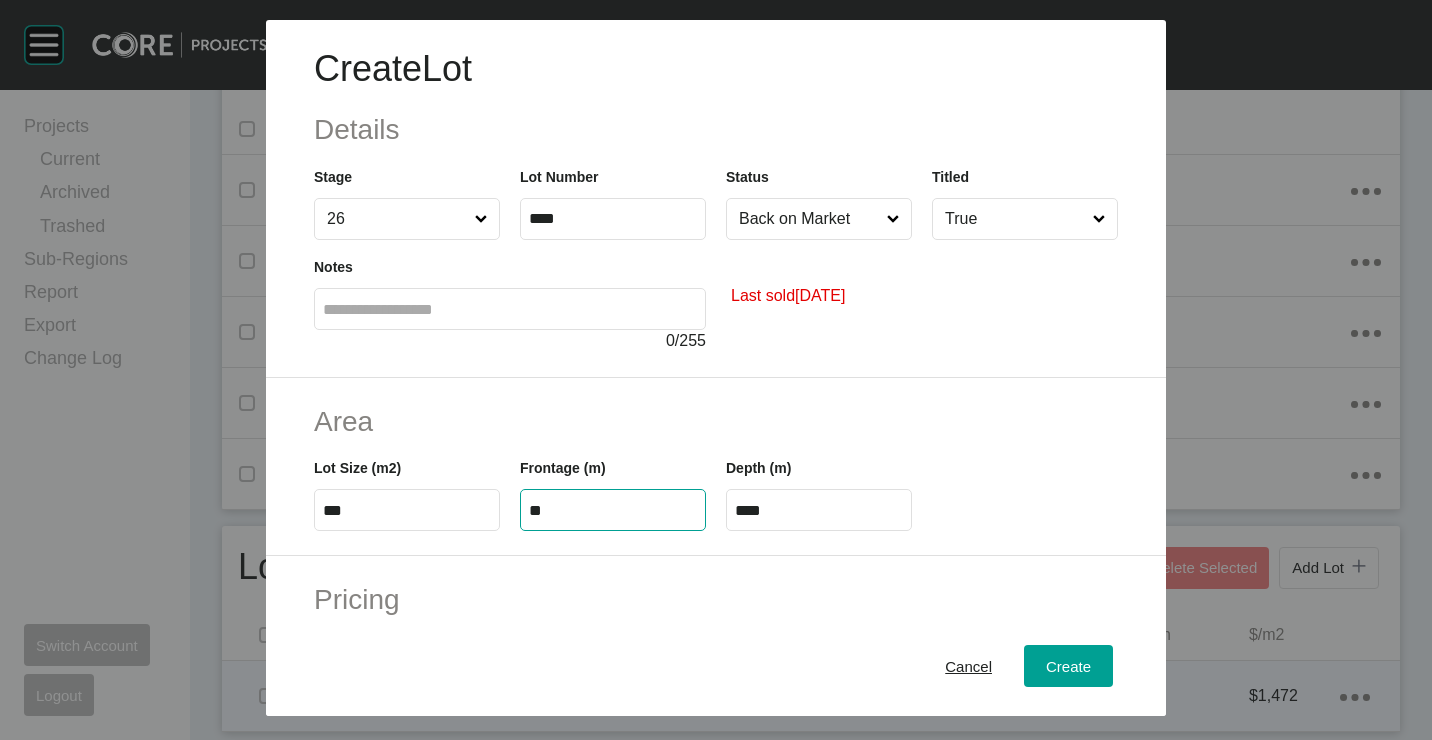 type on "**" 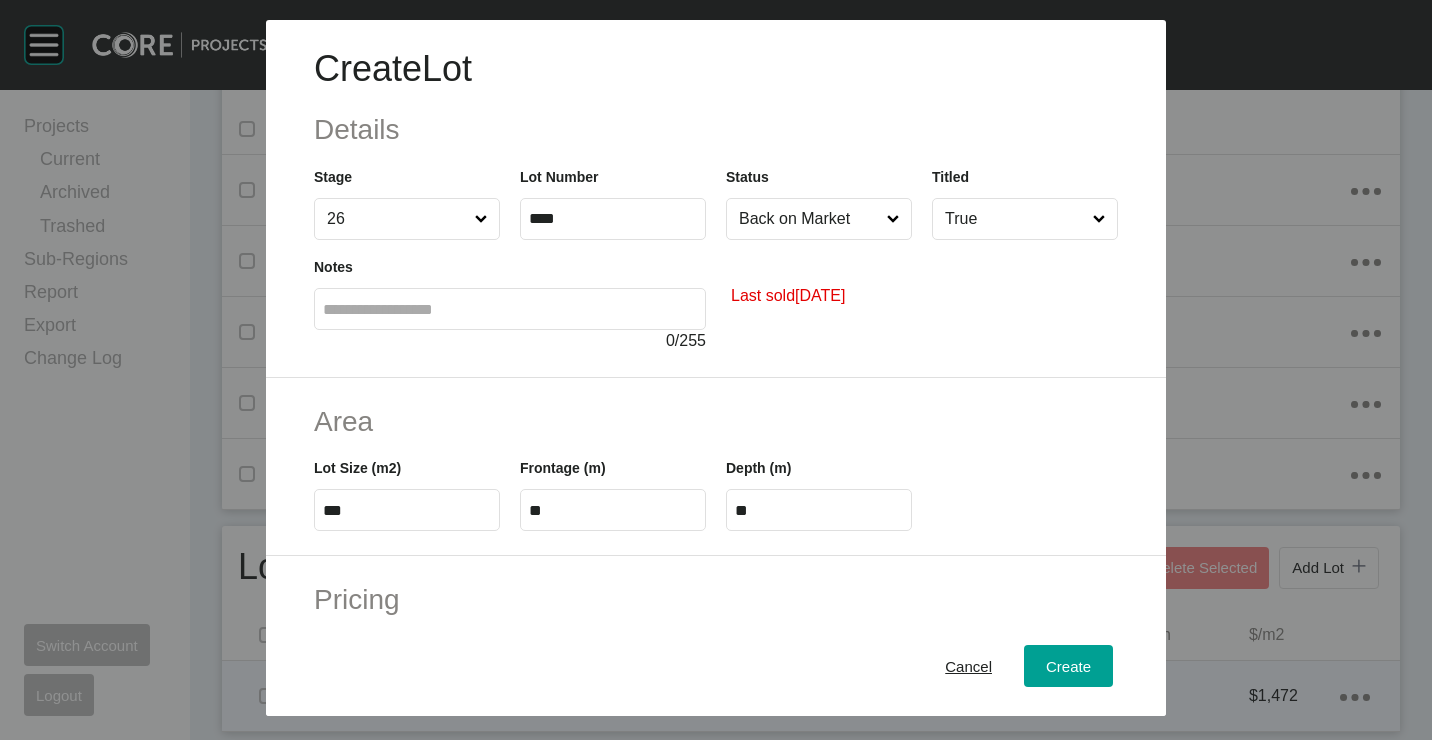 type on "*" 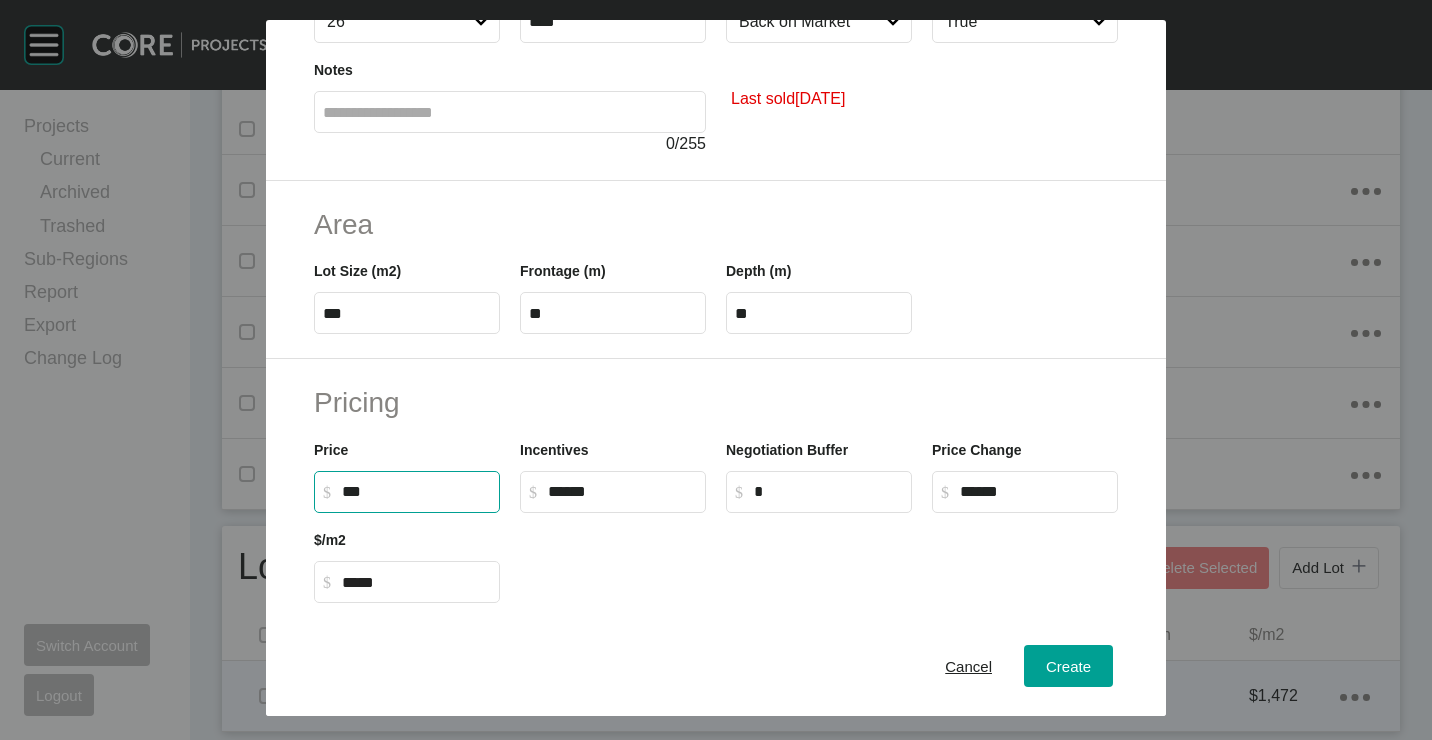 scroll, scrollTop: 200, scrollLeft: 0, axis: vertical 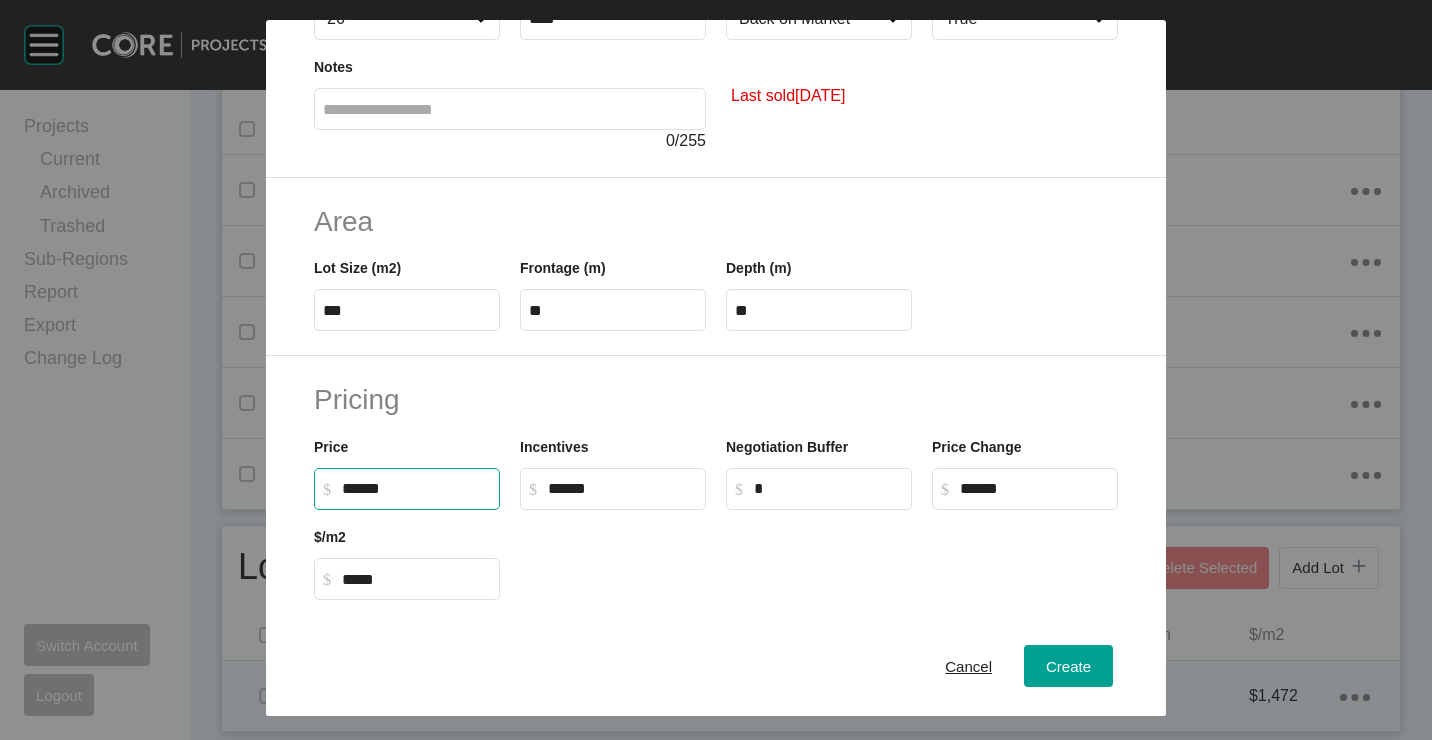type on "*******" 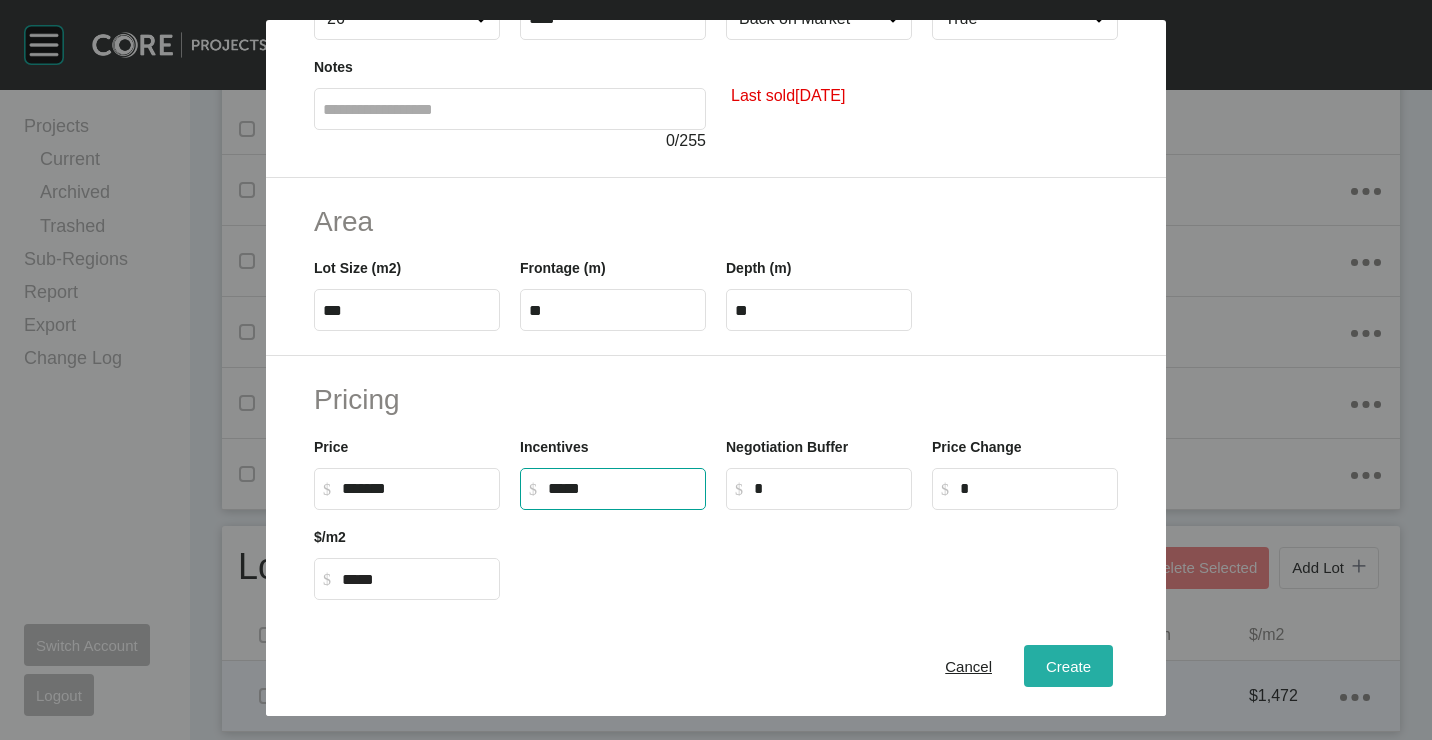 type on "******" 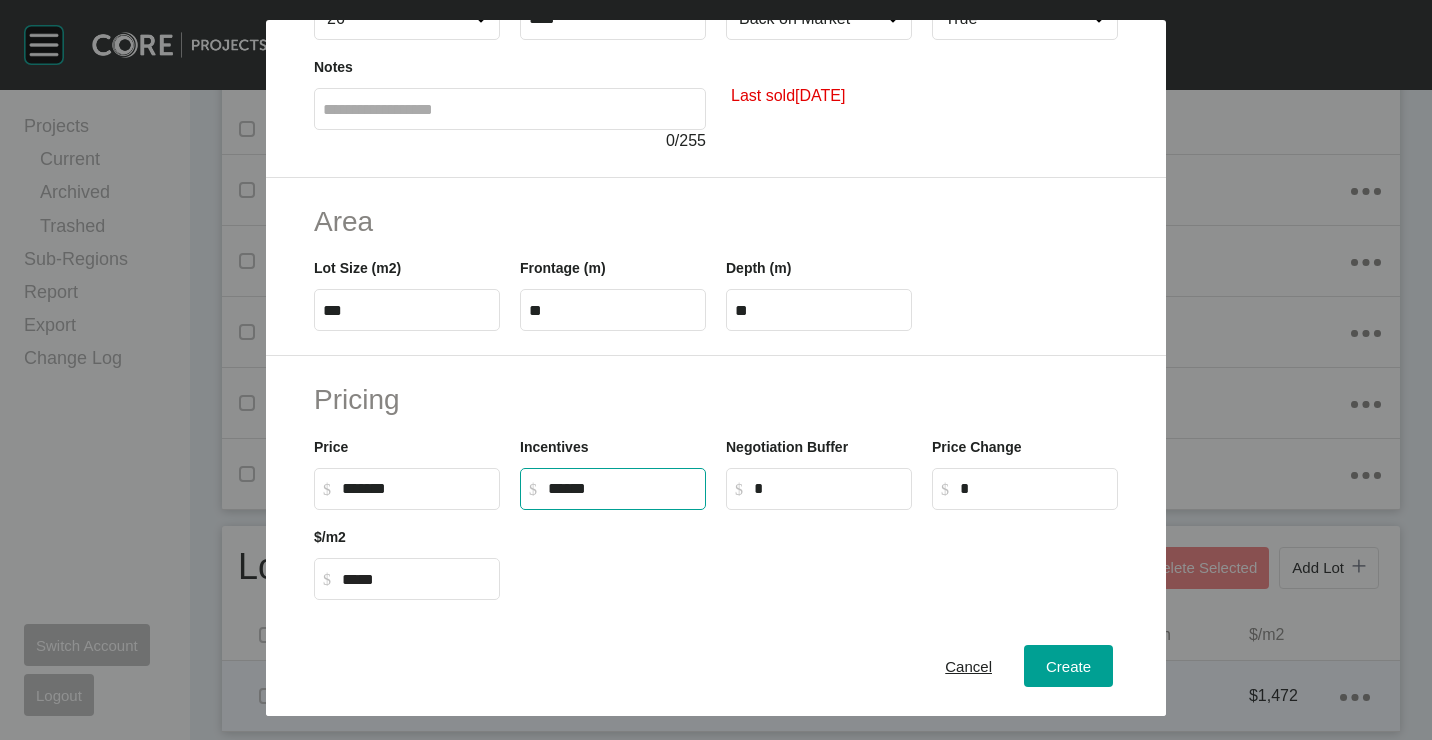 drag, startPoint x: 1046, startPoint y: 674, endPoint x: 1046, endPoint y: 623, distance: 51 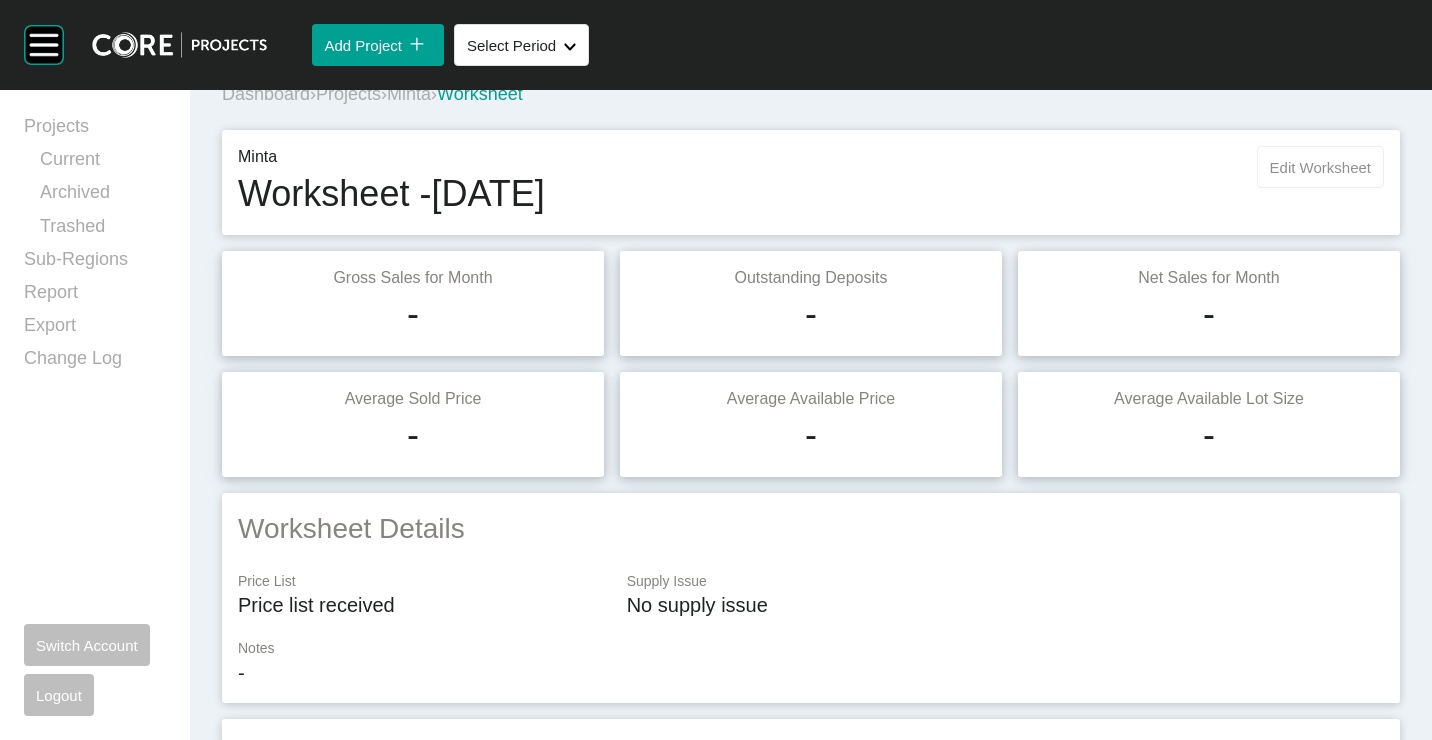 scroll, scrollTop: 0, scrollLeft: 0, axis: both 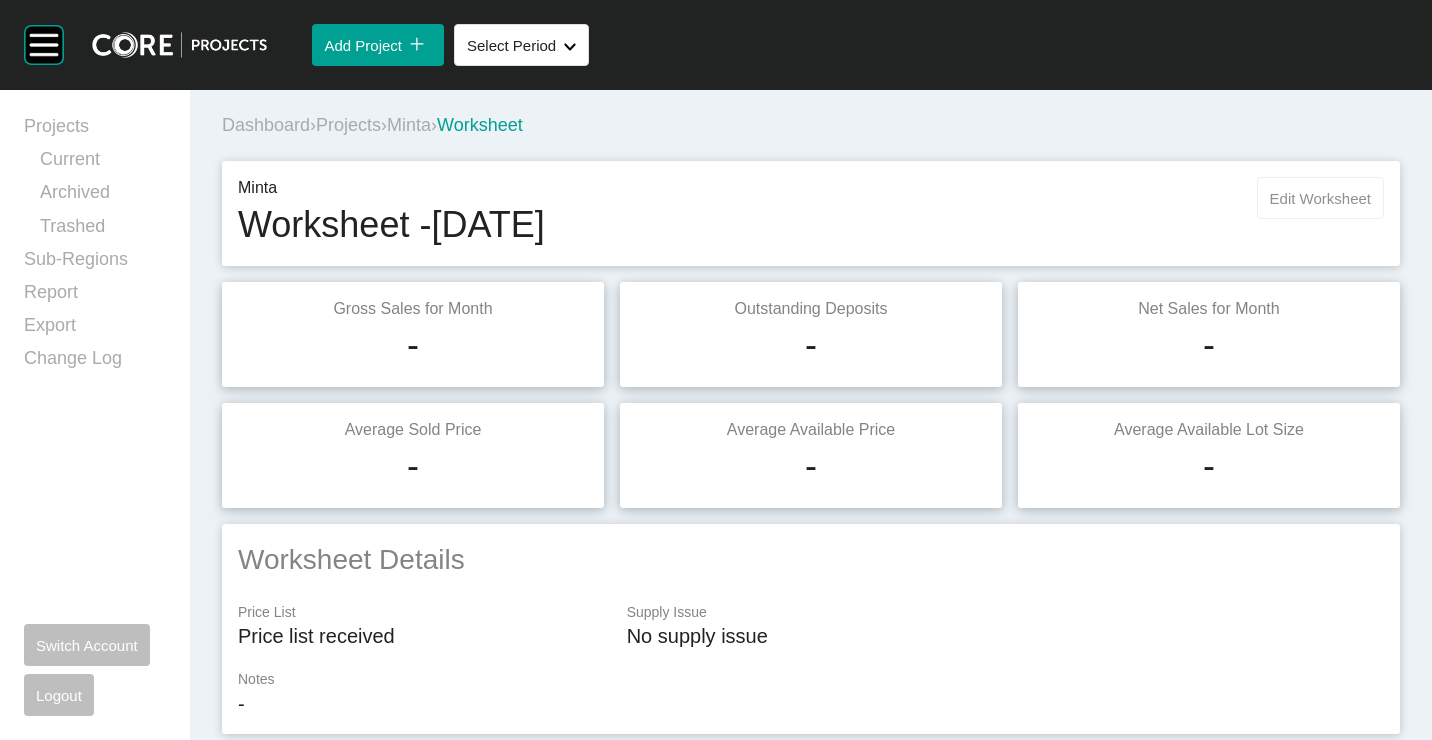 click on "Edit Worksheet" at bounding box center [1320, 198] 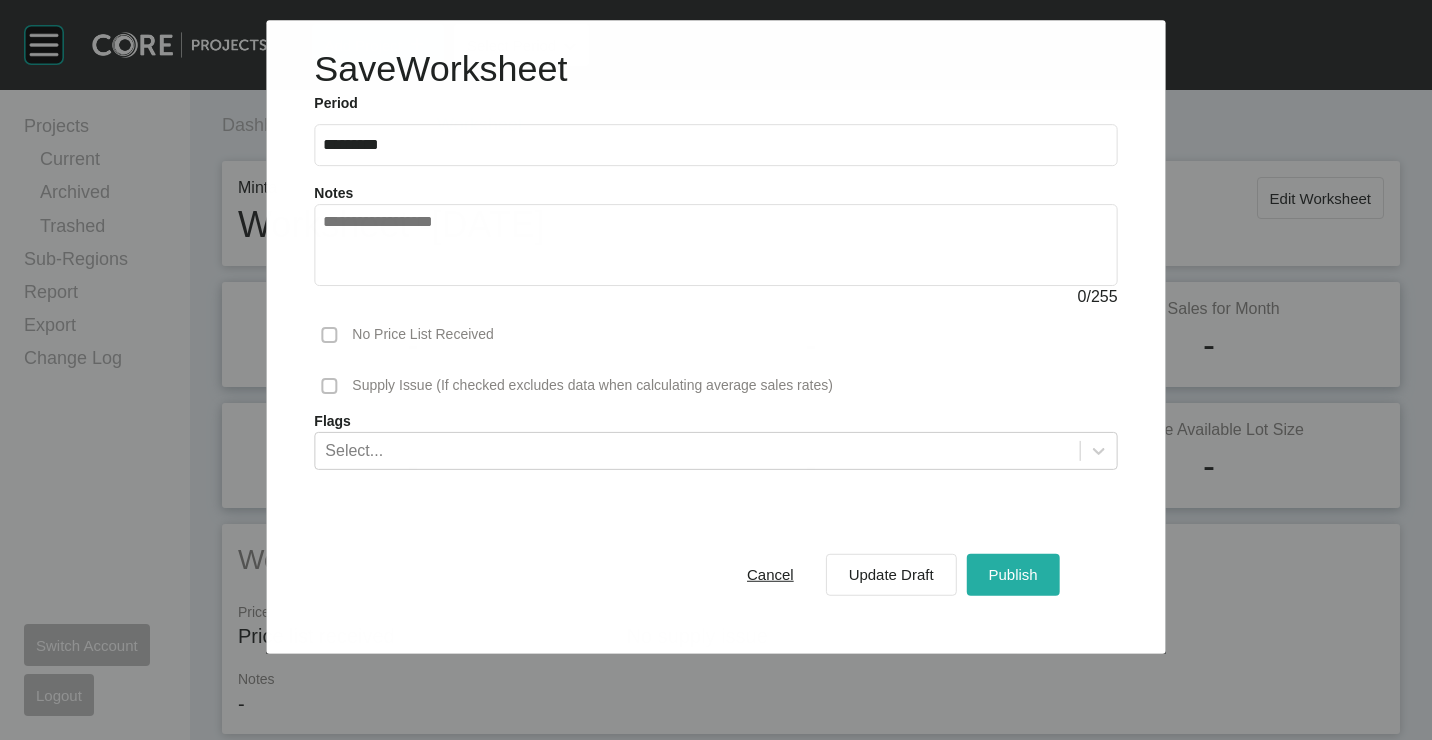 click on "Publish" at bounding box center (1013, 574) 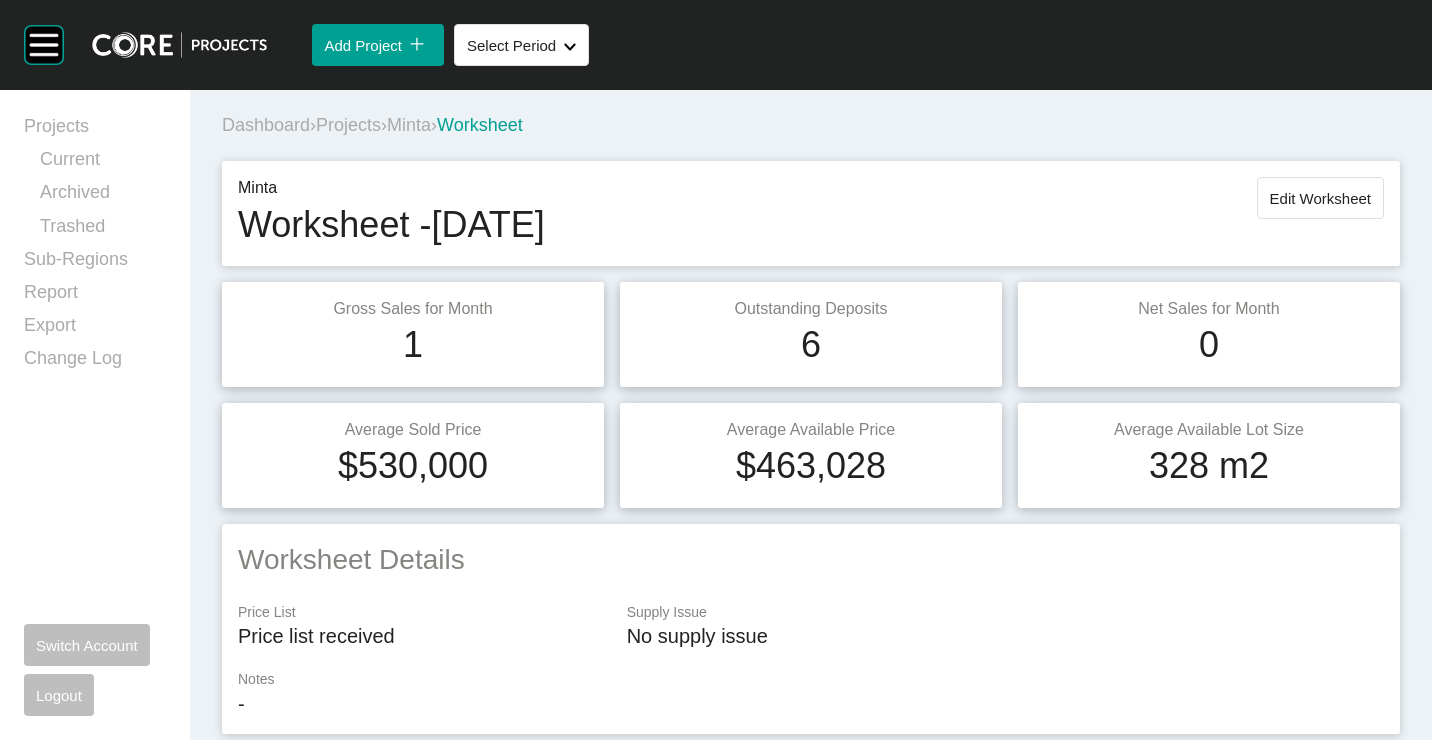 click on "Projects" at bounding box center (348, 125) 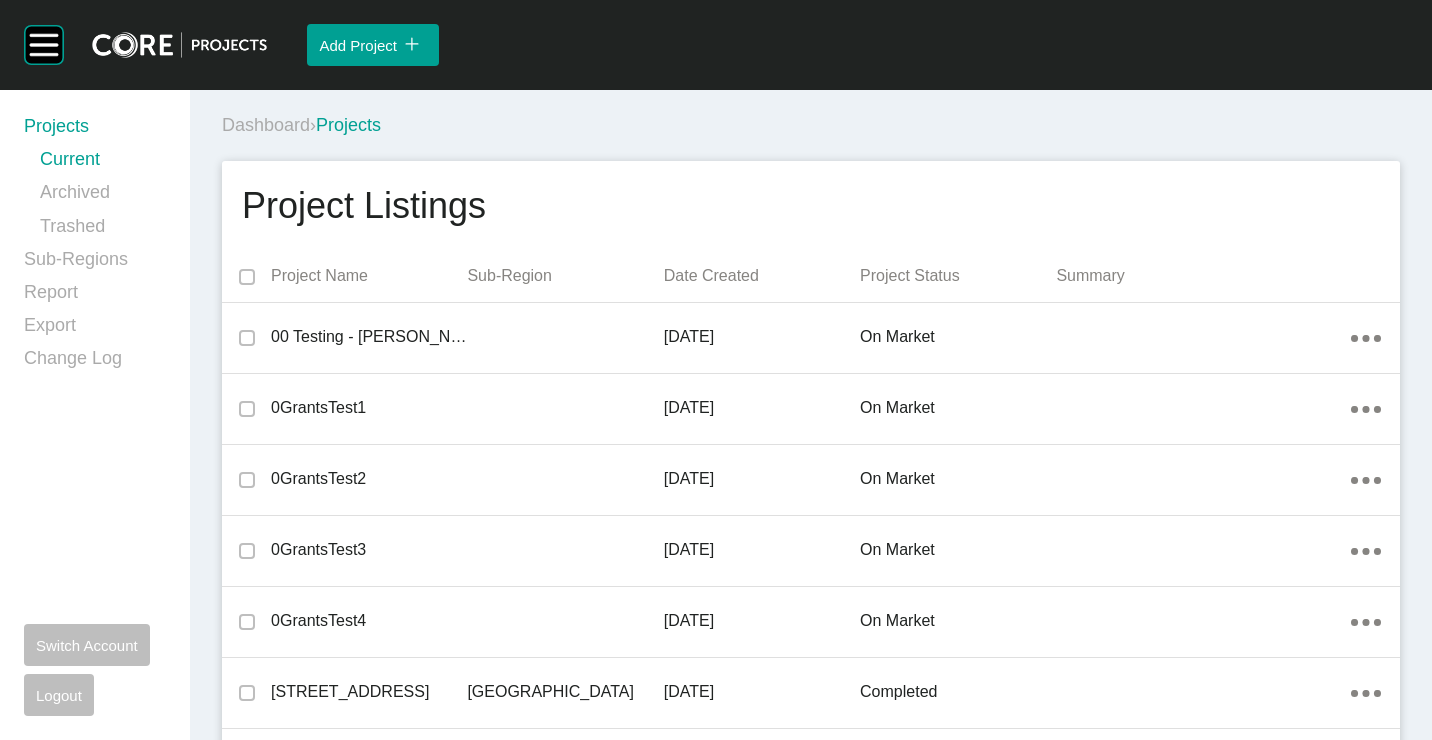 scroll, scrollTop: 2736, scrollLeft: 0, axis: vertical 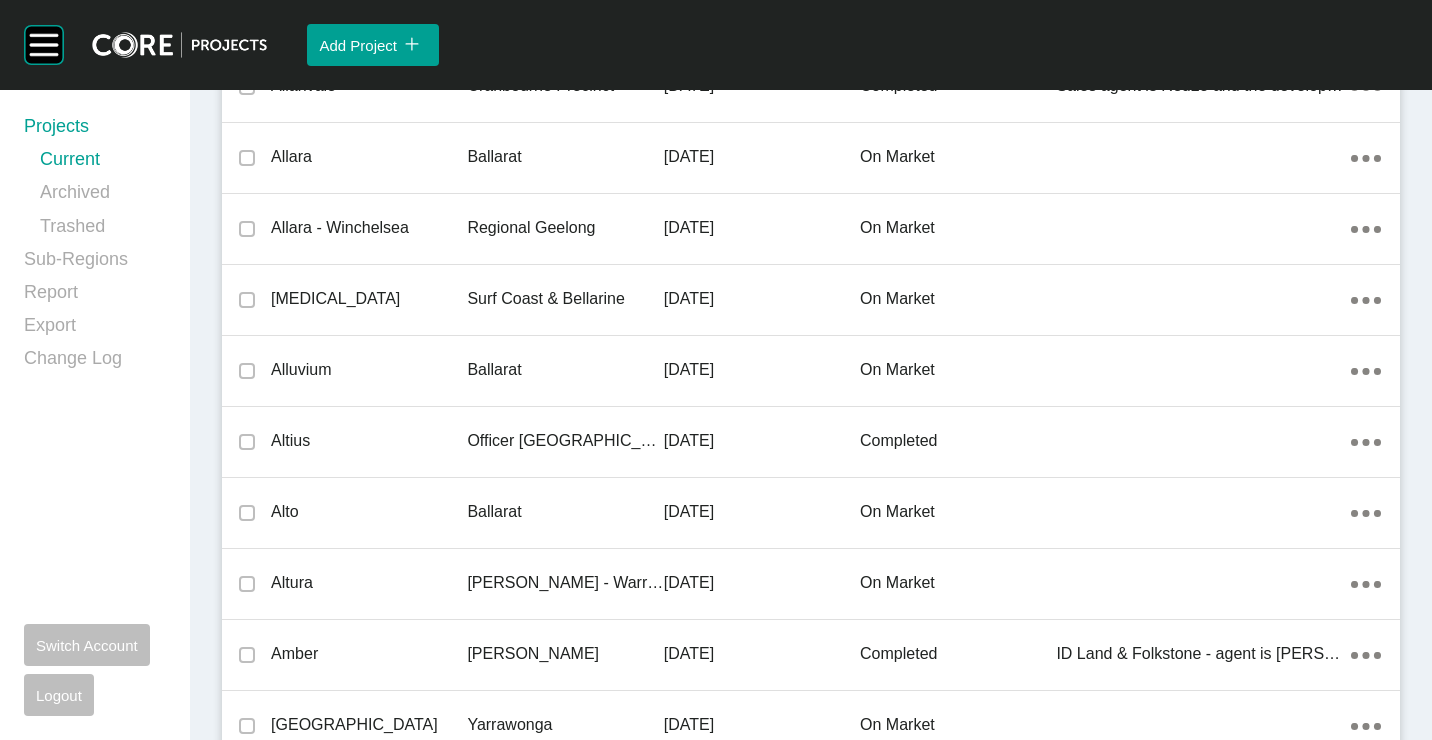 drag, startPoint x: 345, startPoint y: 372, endPoint x: 0, endPoint y: 263, distance: 361.80936 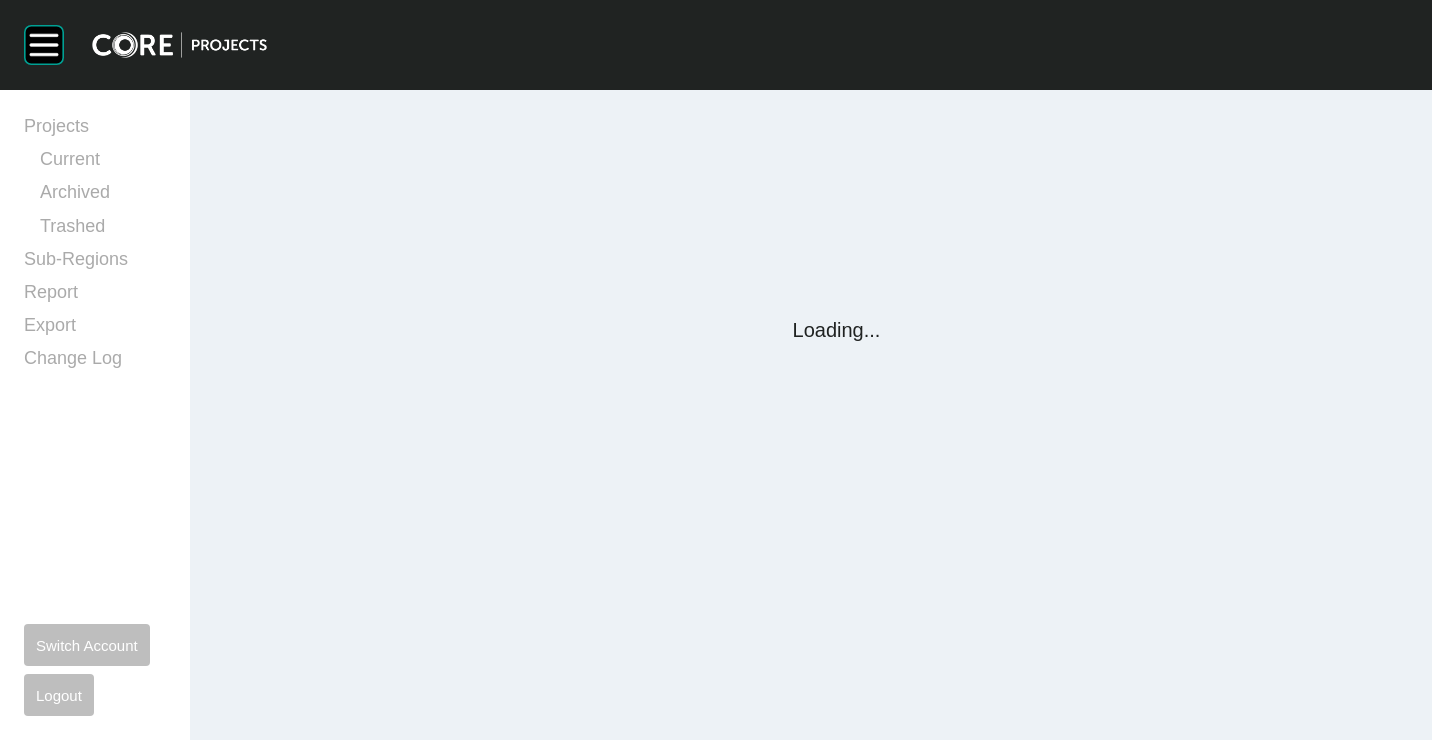 scroll, scrollTop: 0, scrollLeft: 0, axis: both 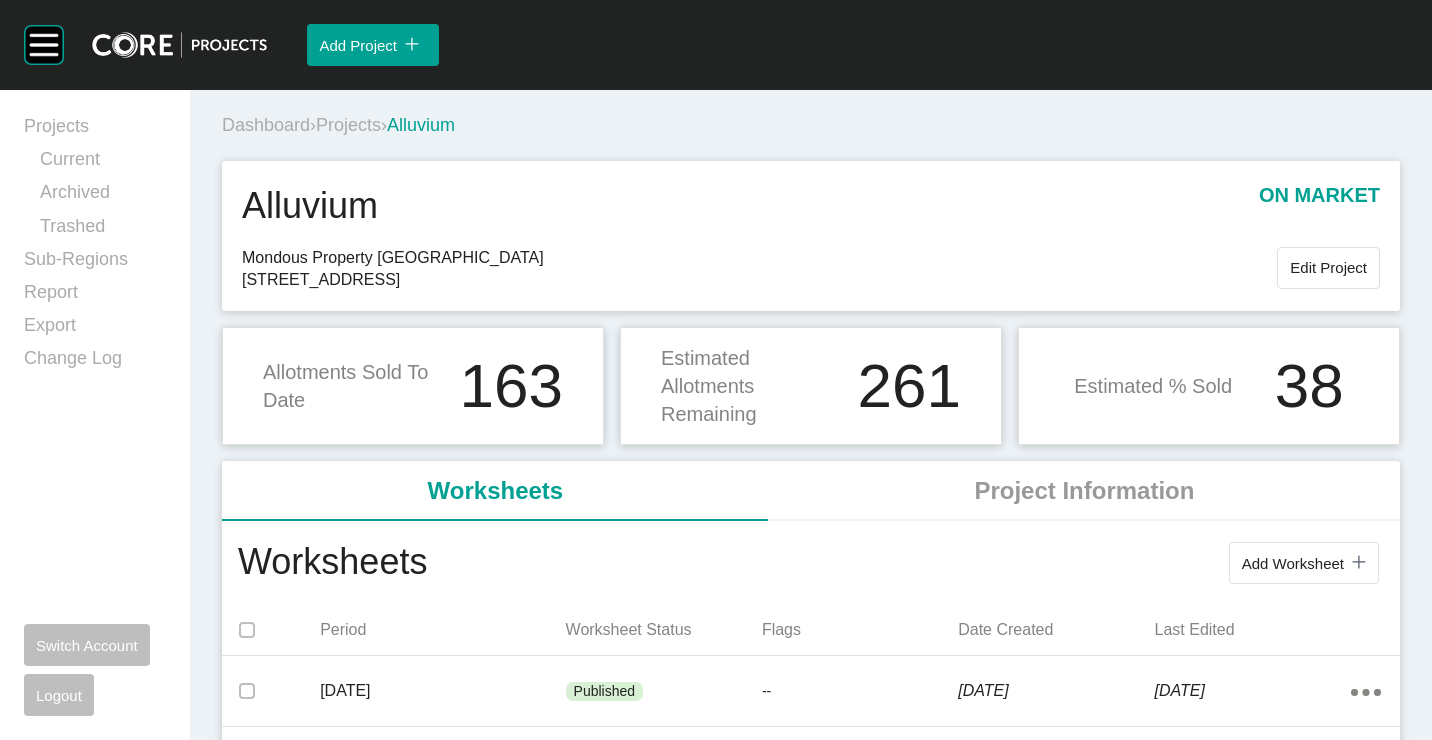 drag, startPoint x: 1293, startPoint y: 580, endPoint x: 1277, endPoint y: 560, distance: 25.612497 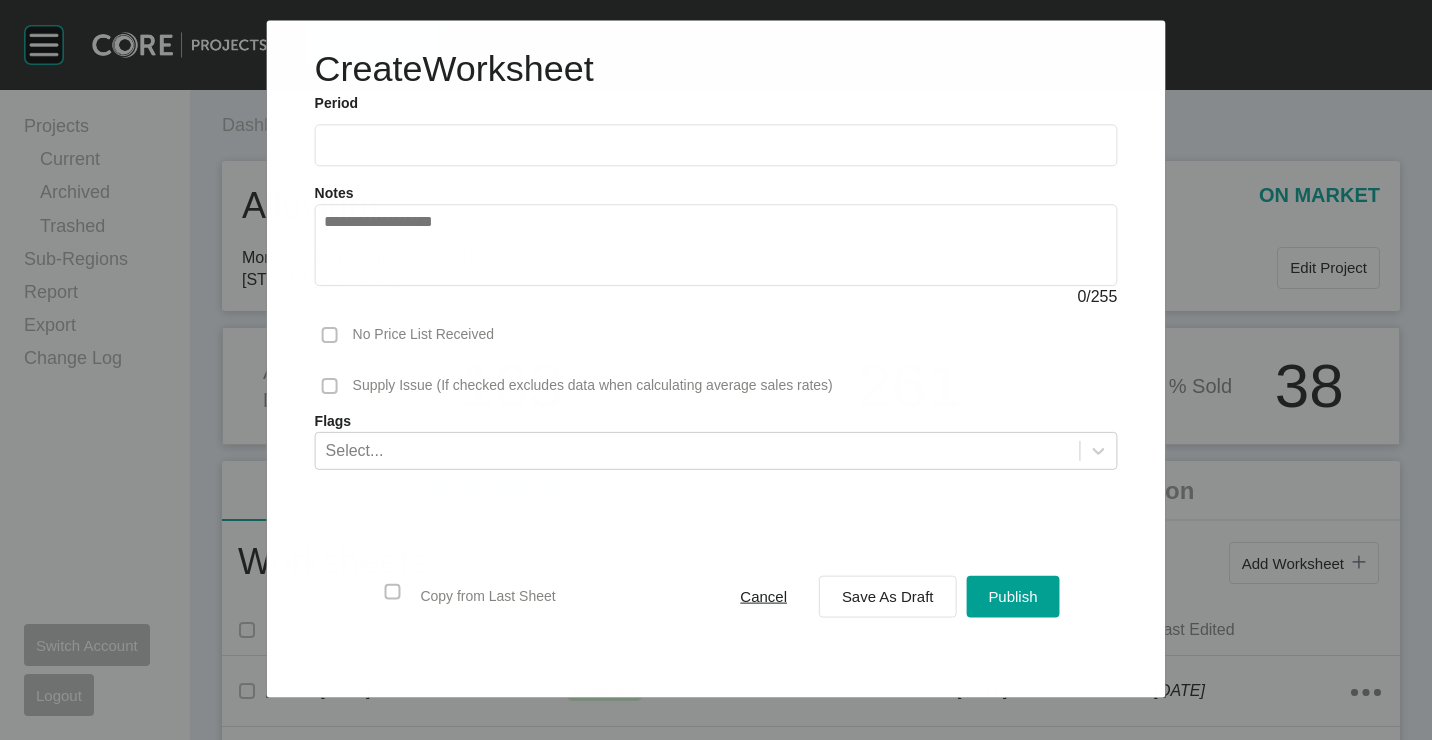 click at bounding box center [716, 145] 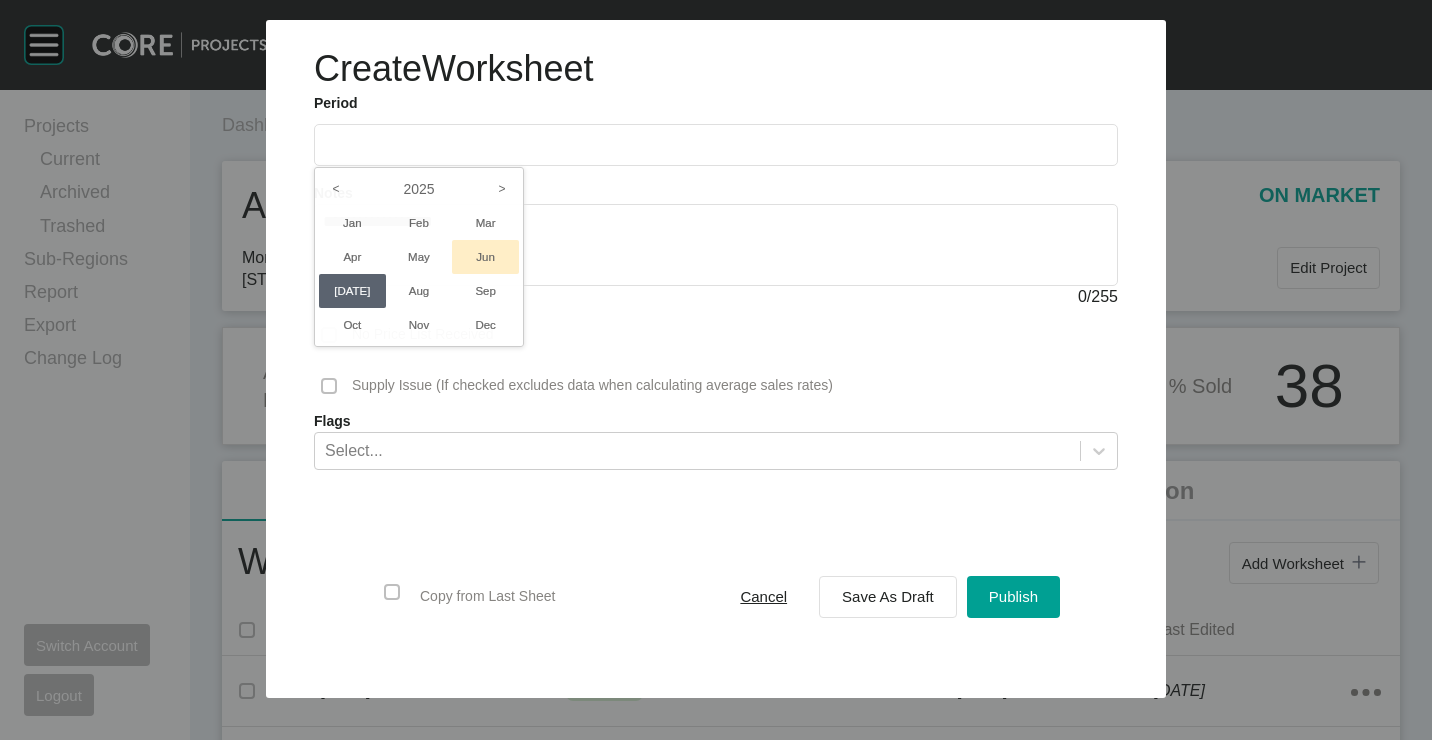 click on "Jun" at bounding box center [485, 257] 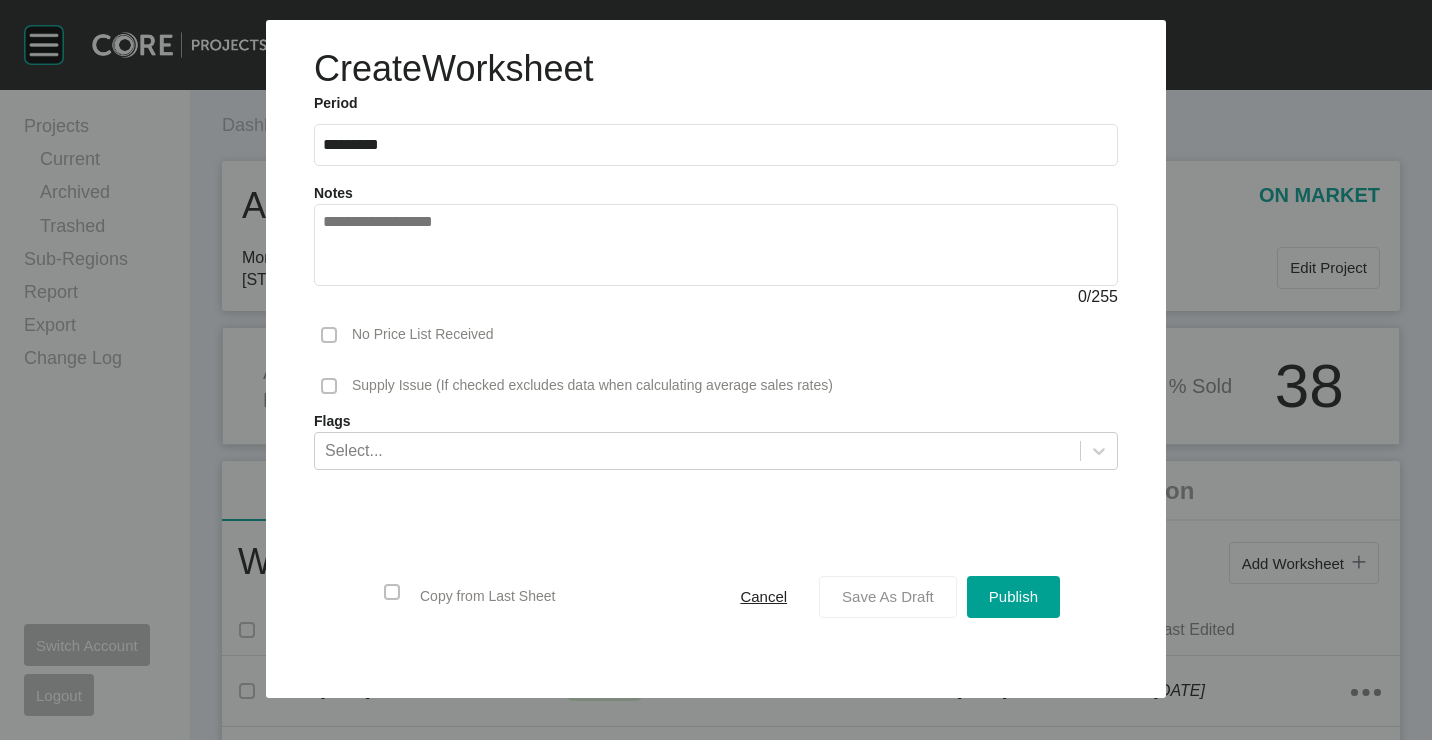 click on "Save As Draft" at bounding box center (888, 596) 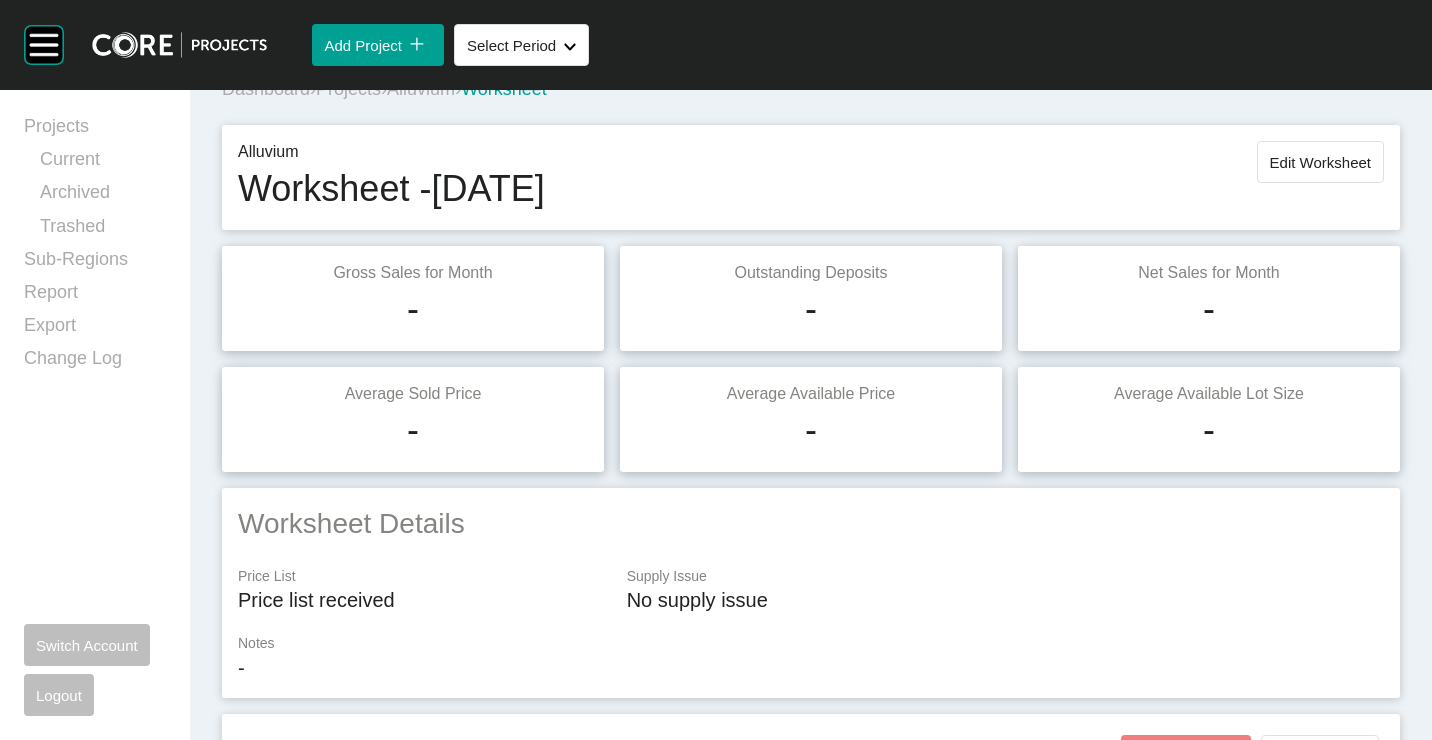 scroll, scrollTop: 0, scrollLeft: 0, axis: both 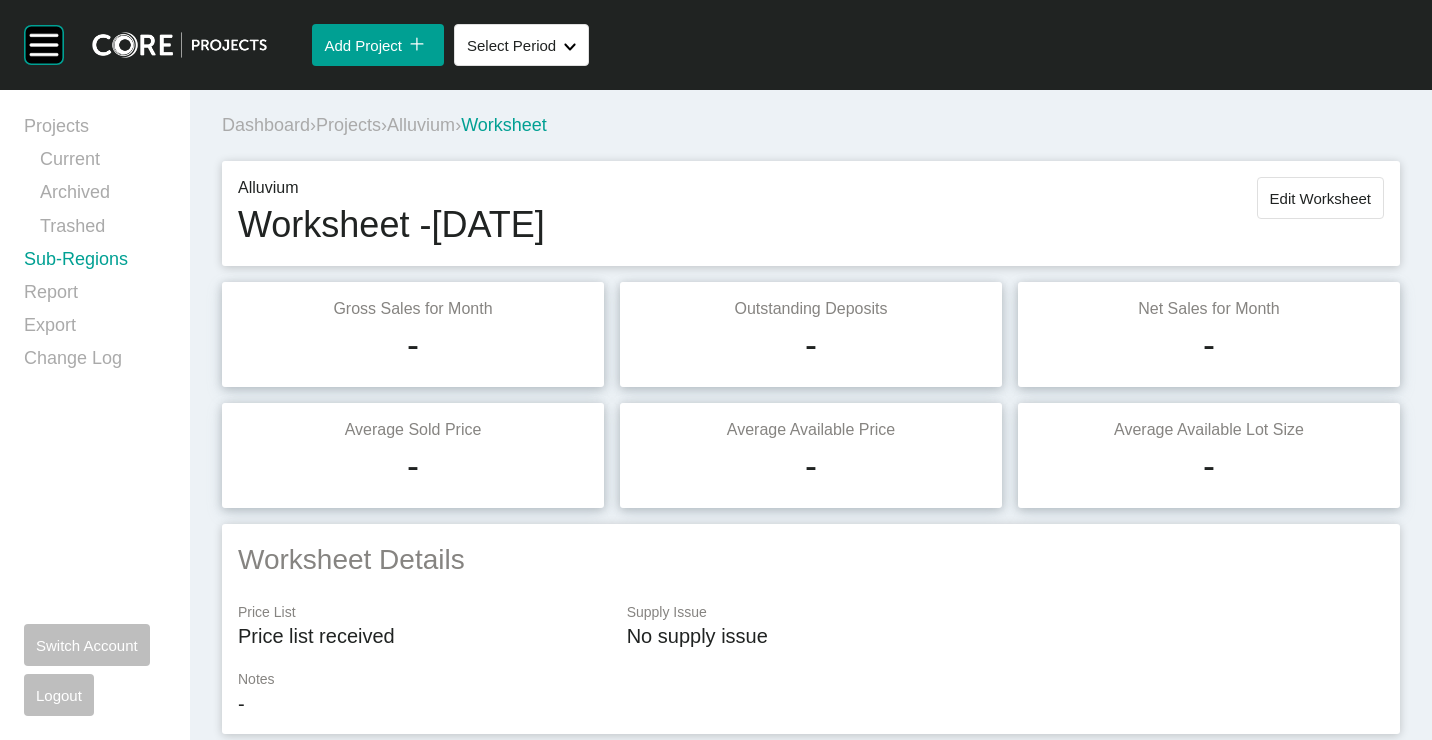 drag, startPoint x: 93, startPoint y: 249, endPoint x: 109, endPoint y: 249, distance: 16 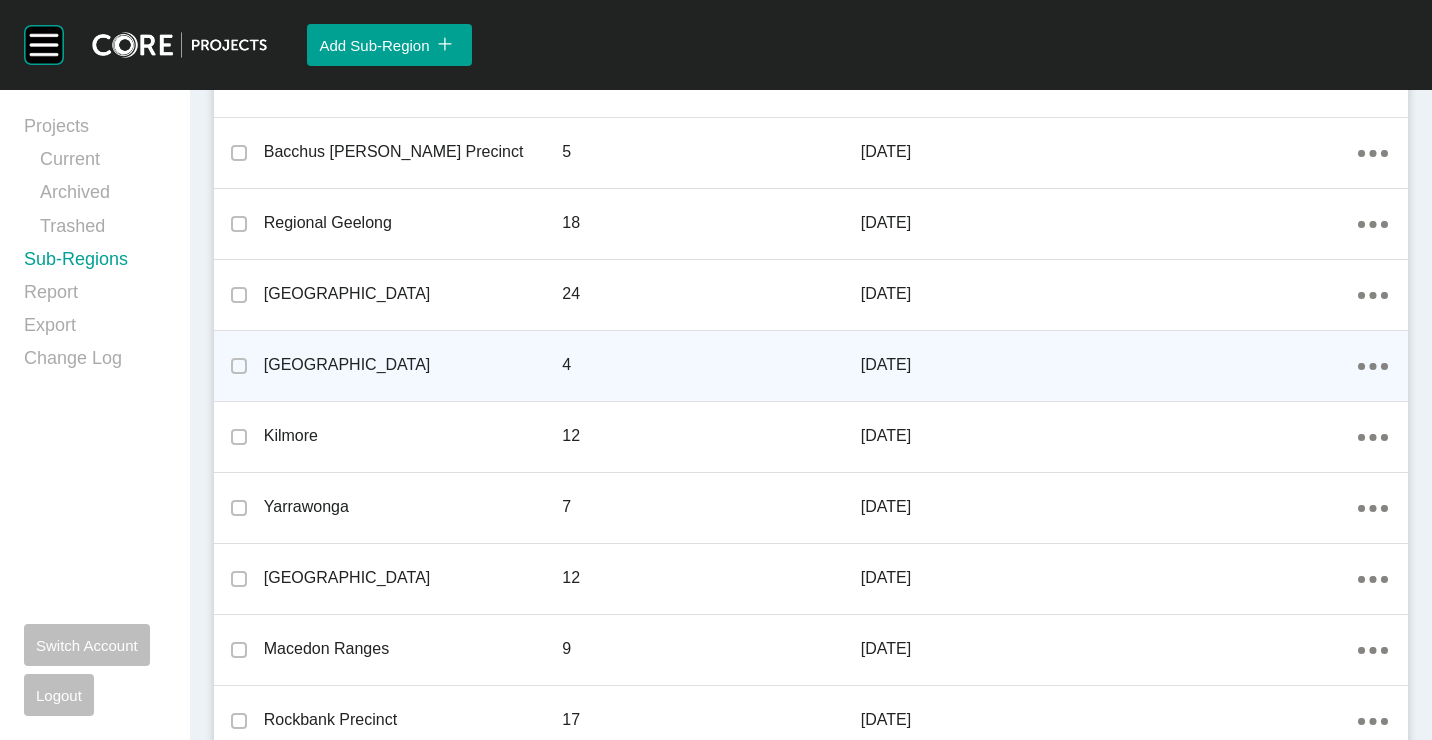 scroll, scrollTop: 1400, scrollLeft: 0, axis: vertical 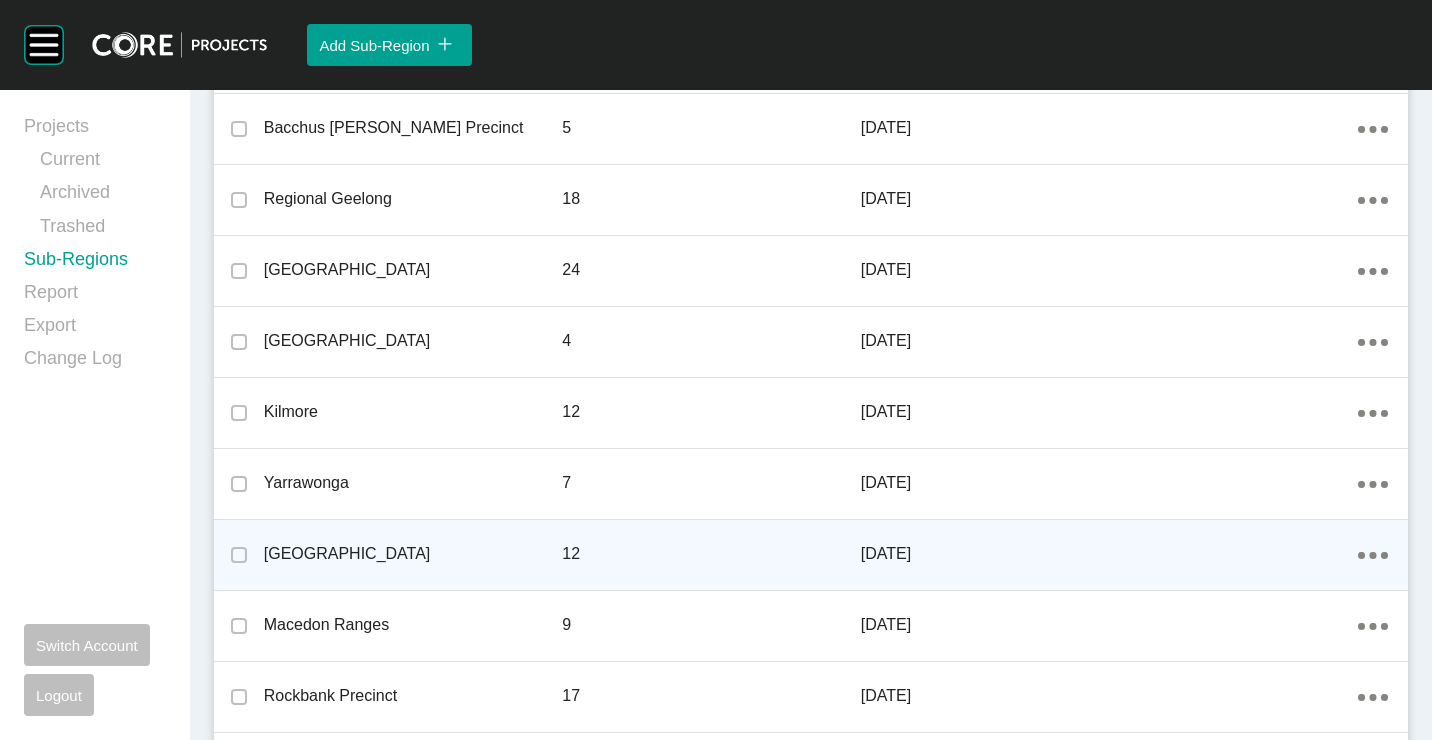 click 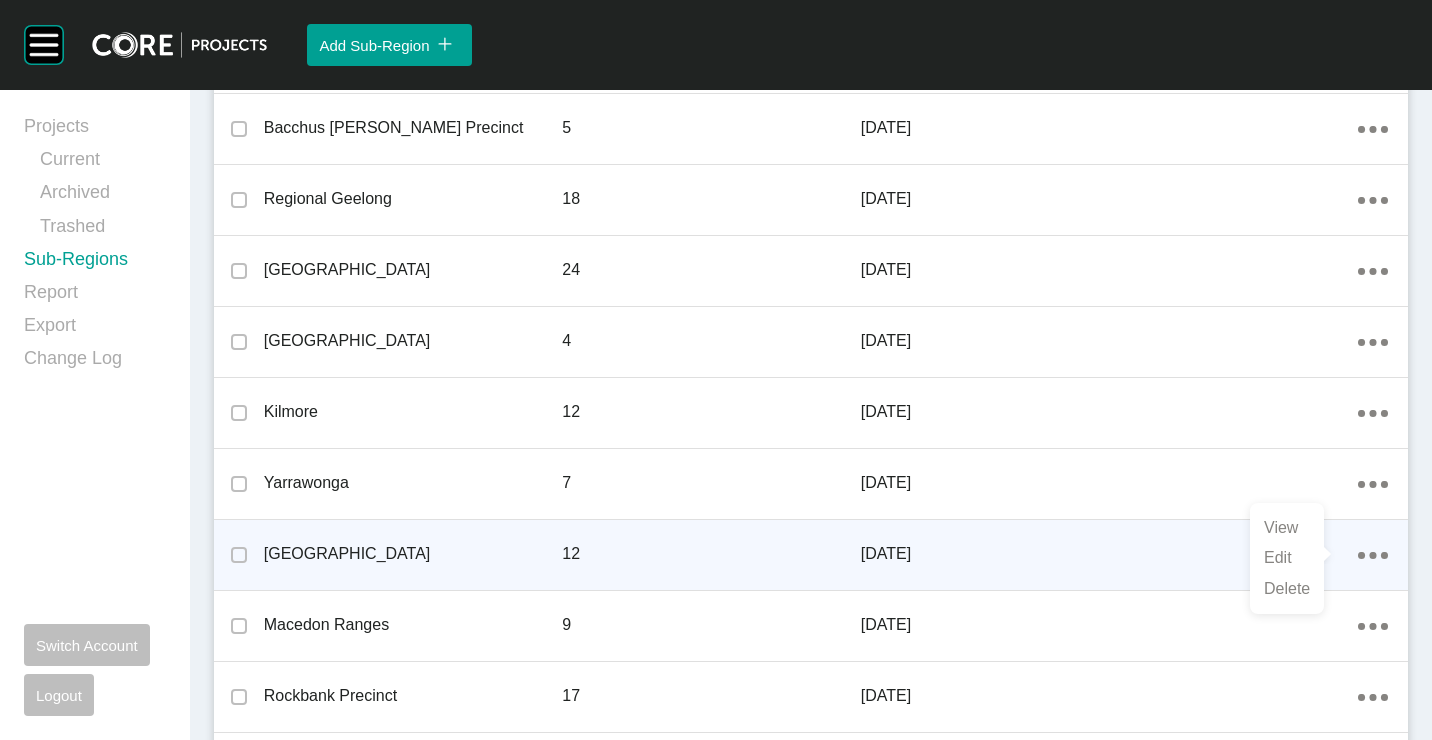 drag, startPoint x: 1298, startPoint y: 555, endPoint x: 1275, endPoint y: 537, distance: 29.206163 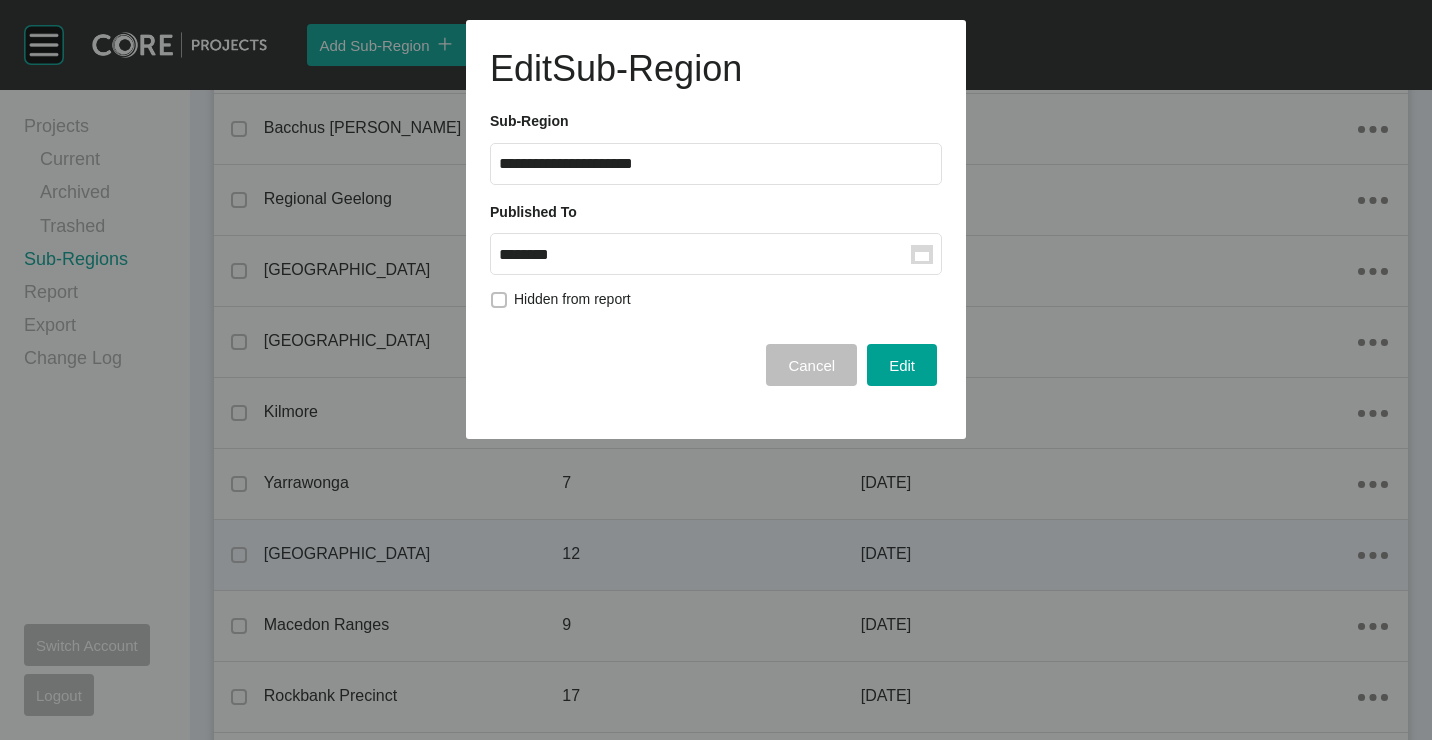 click 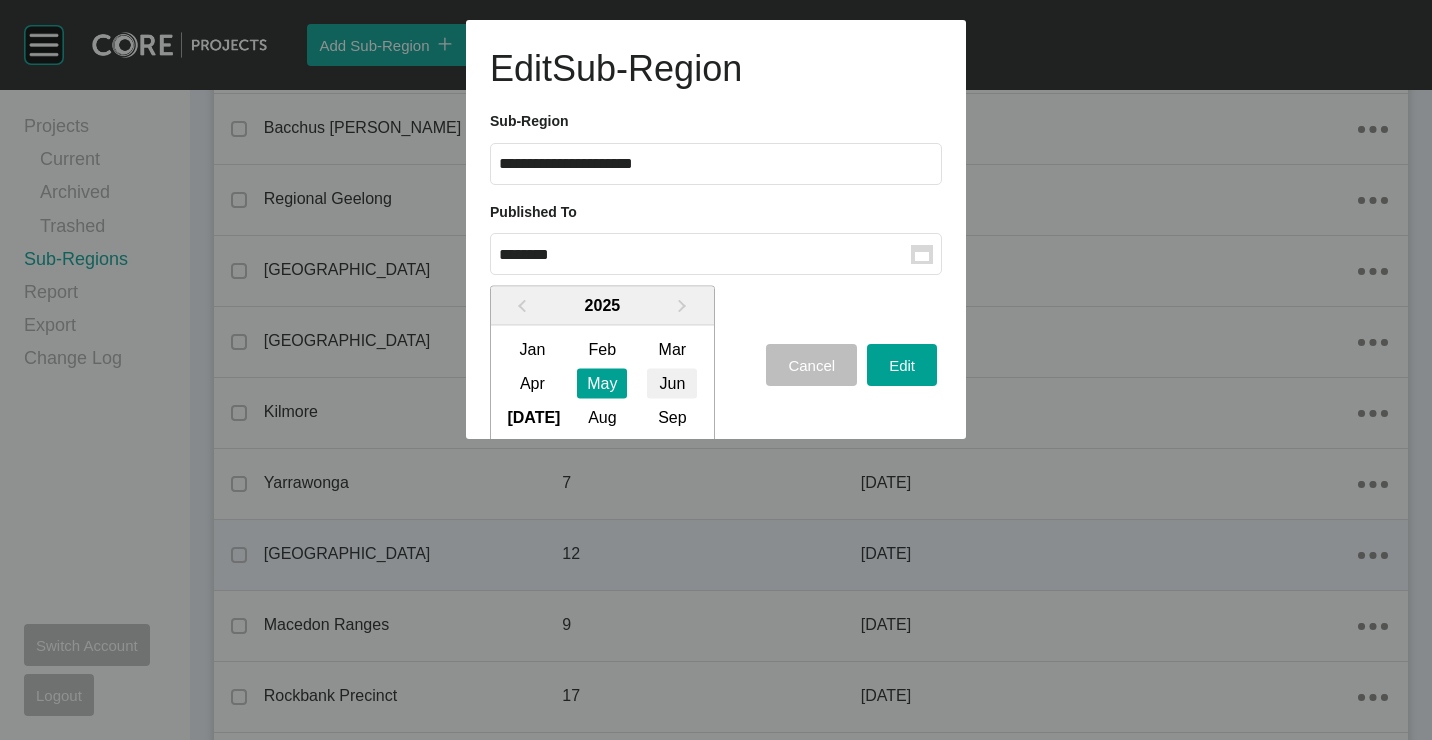 click on "Jun" at bounding box center (672, 383) 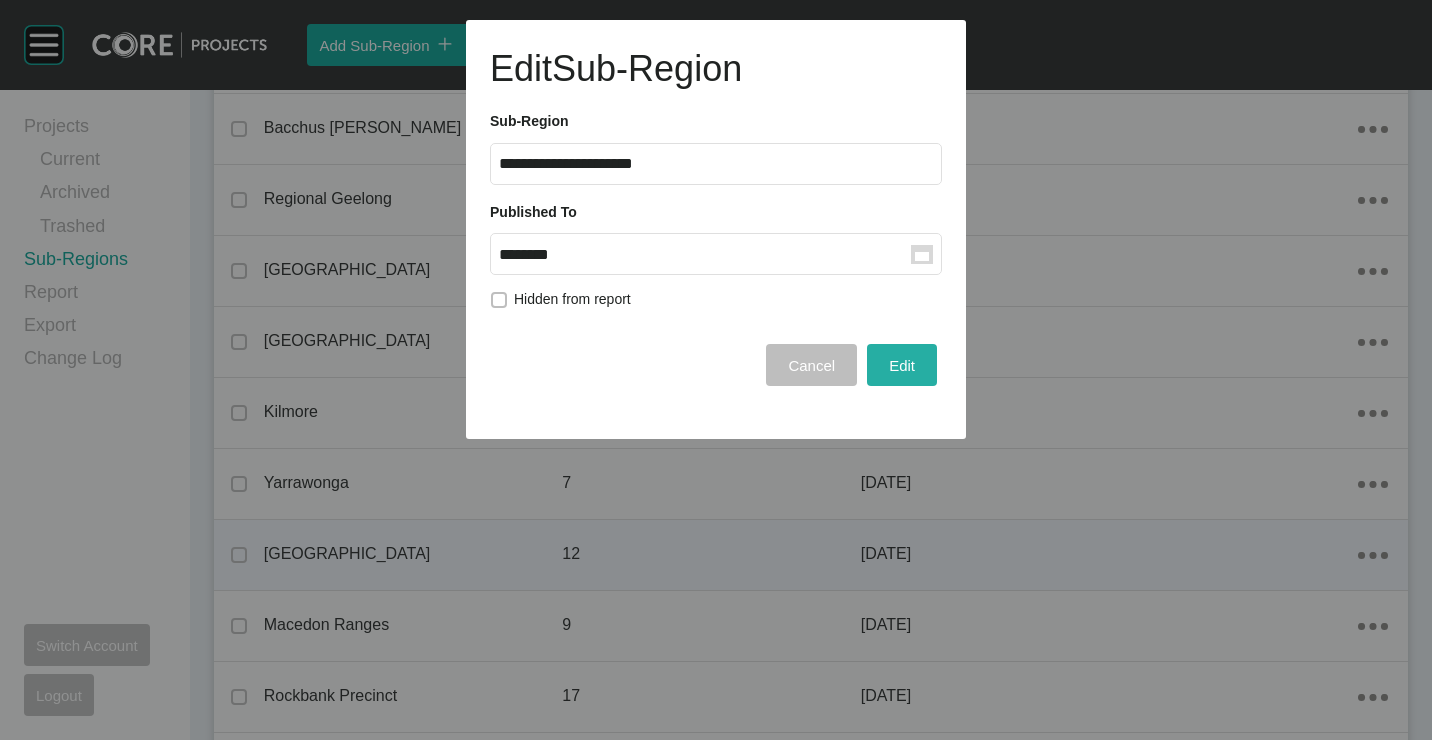 click on "Edit" at bounding box center (902, 365) 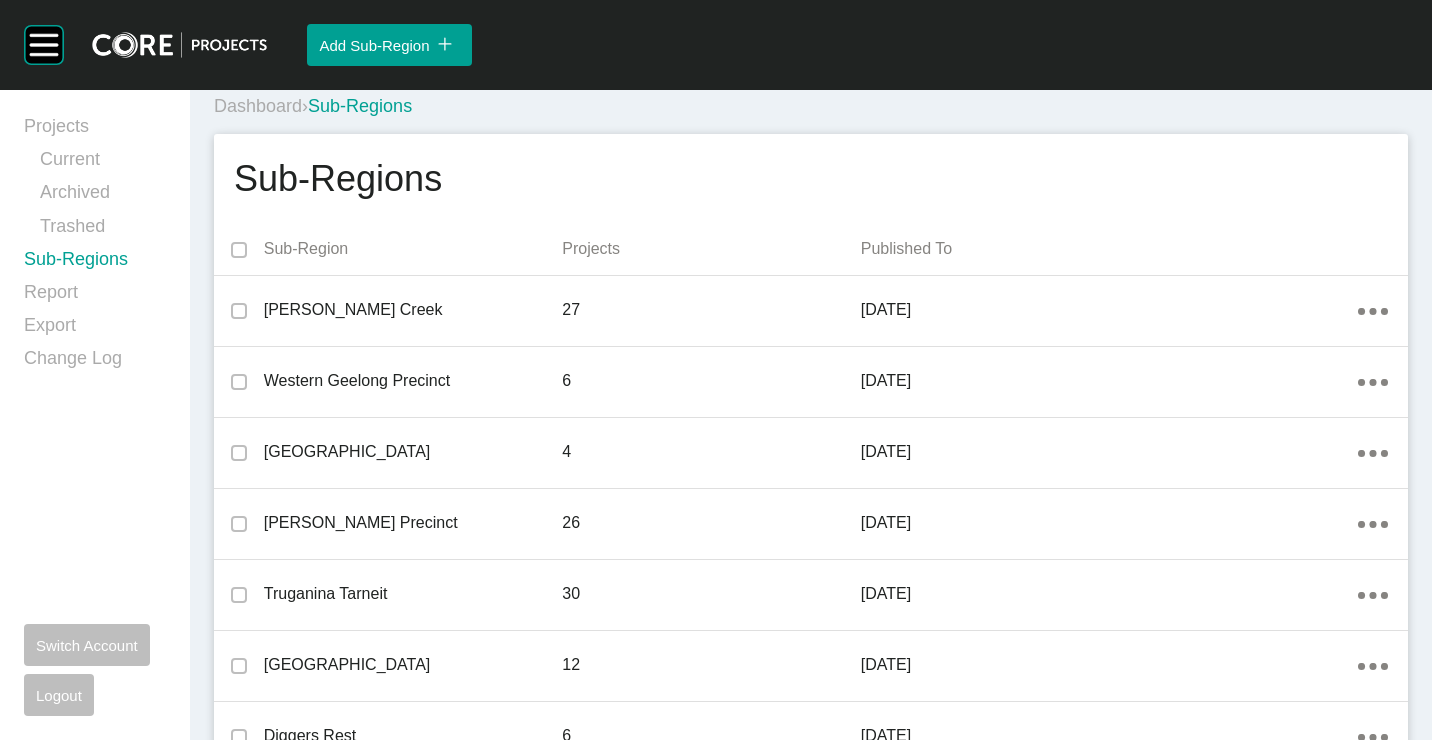 scroll, scrollTop: 0, scrollLeft: 0, axis: both 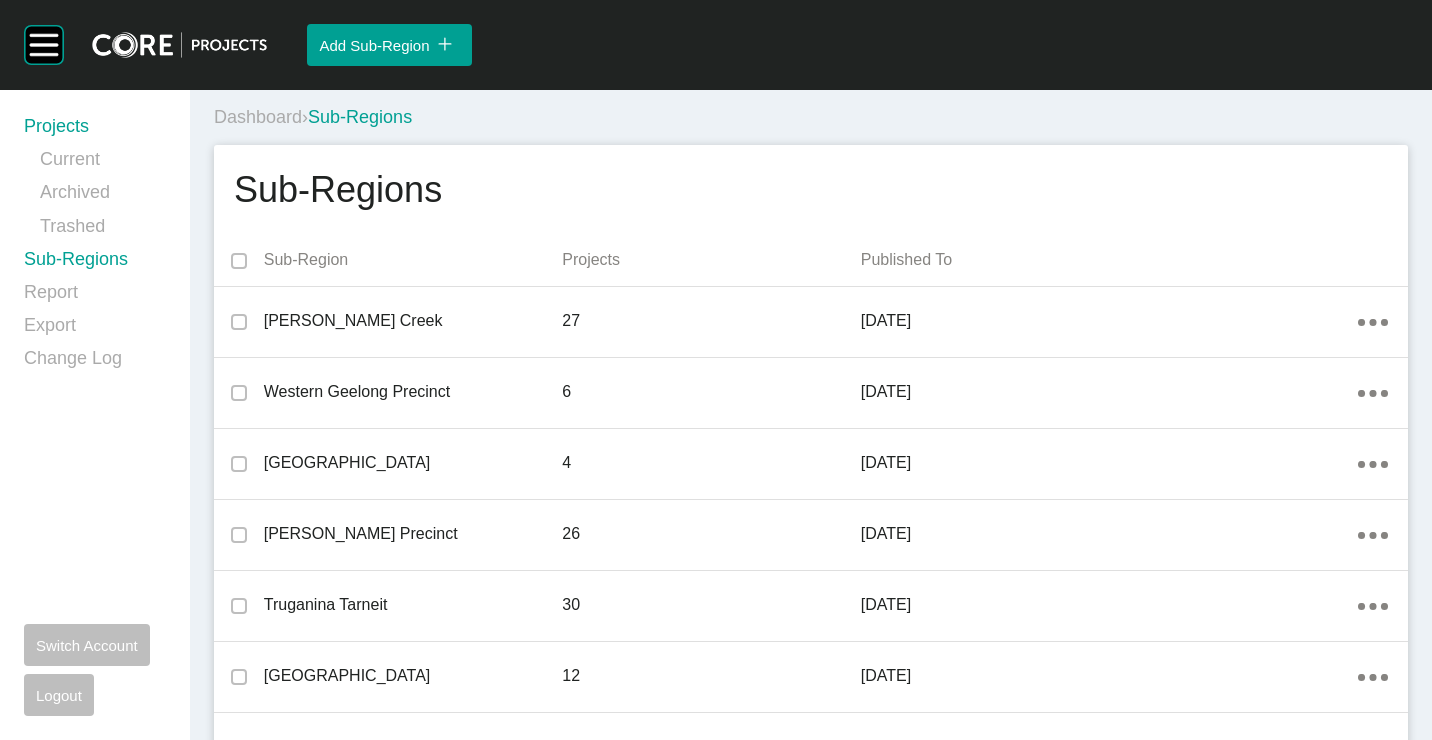 click on "Projects" at bounding box center (95, 130) 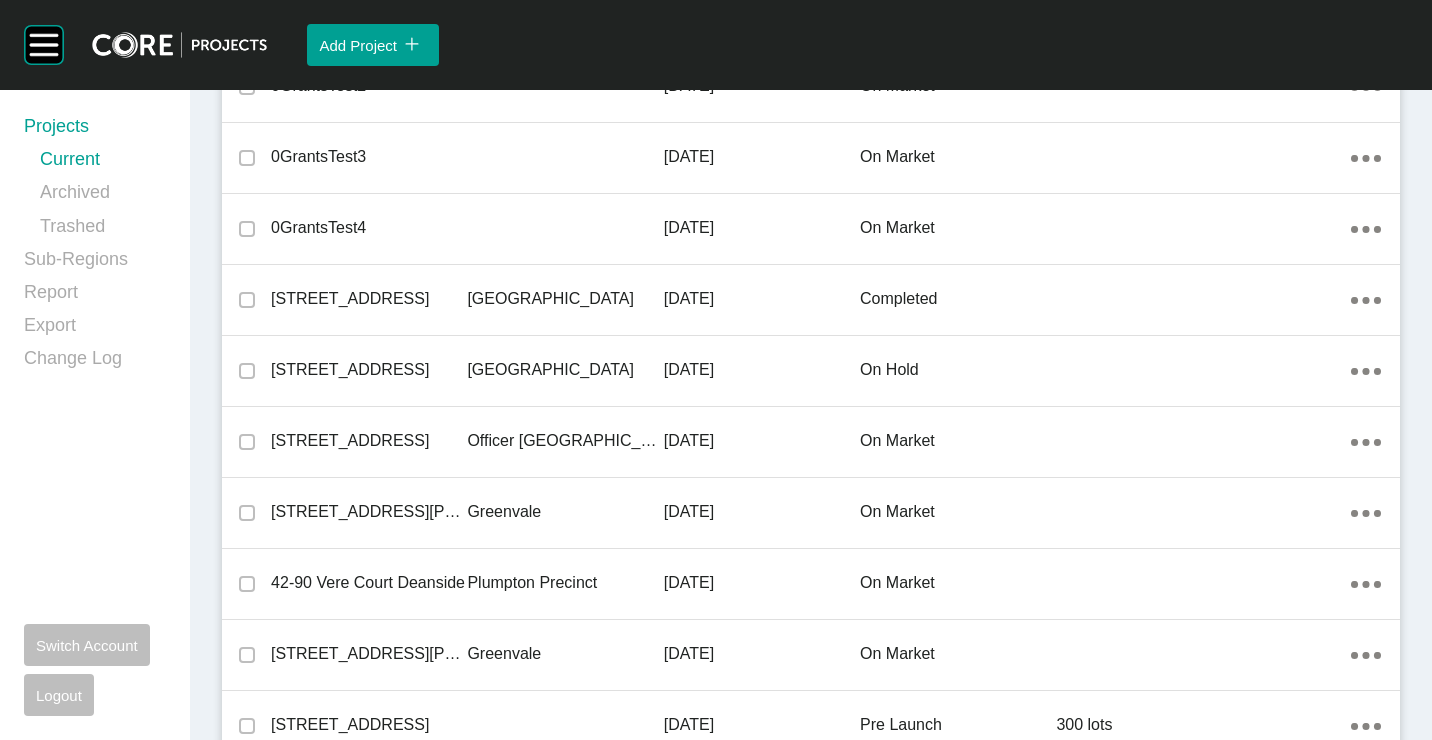 scroll, scrollTop: 2736, scrollLeft: 0, axis: vertical 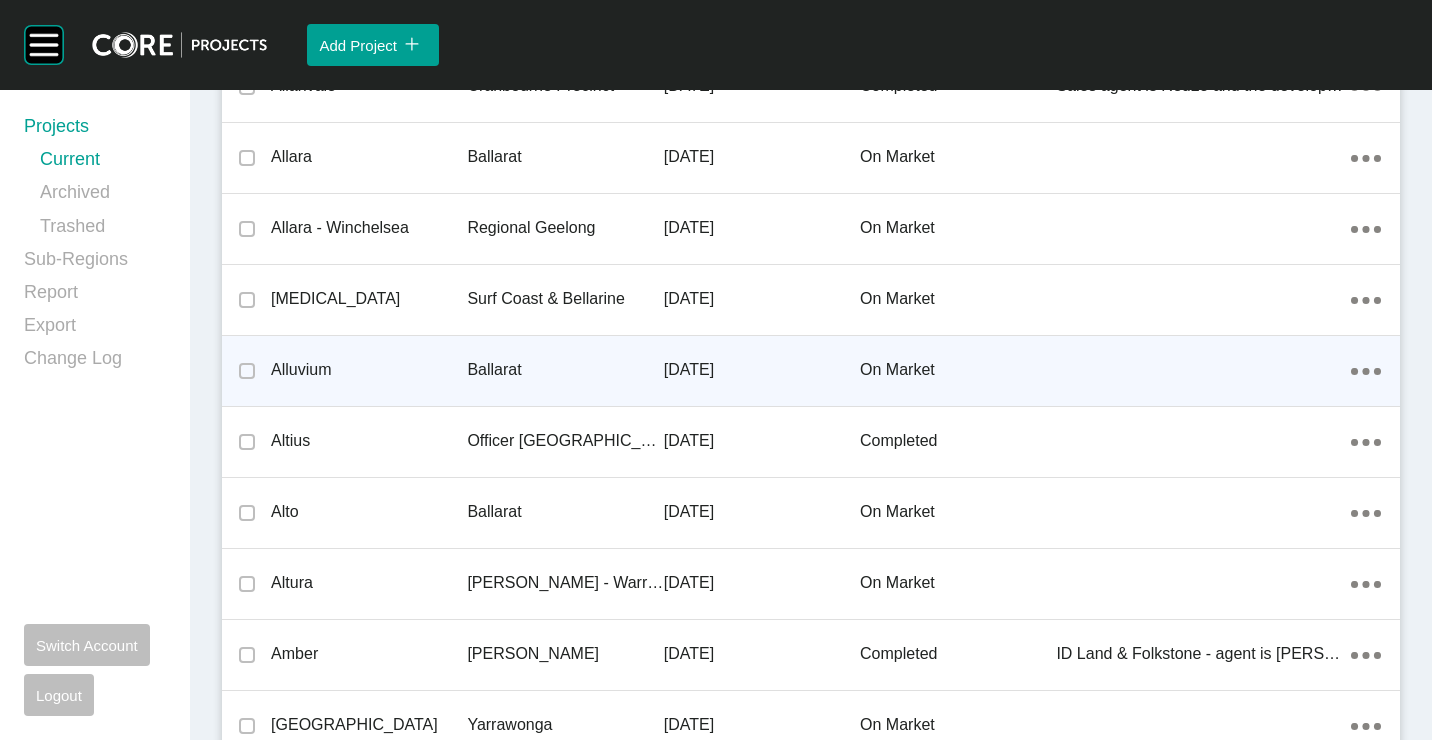 click on "Ballarat" at bounding box center [565, 370] 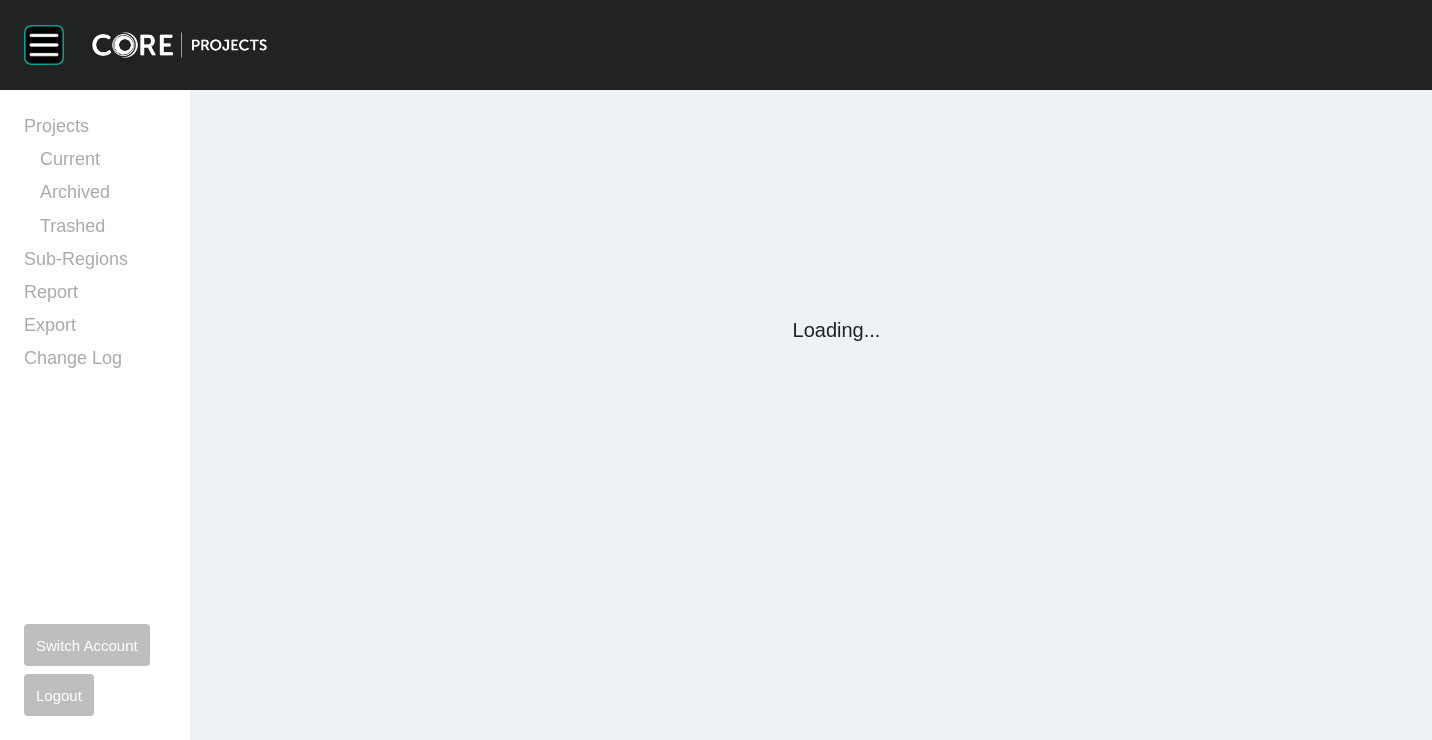 scroll, scrollTop: 0, scrollLeft: 0, axis: both 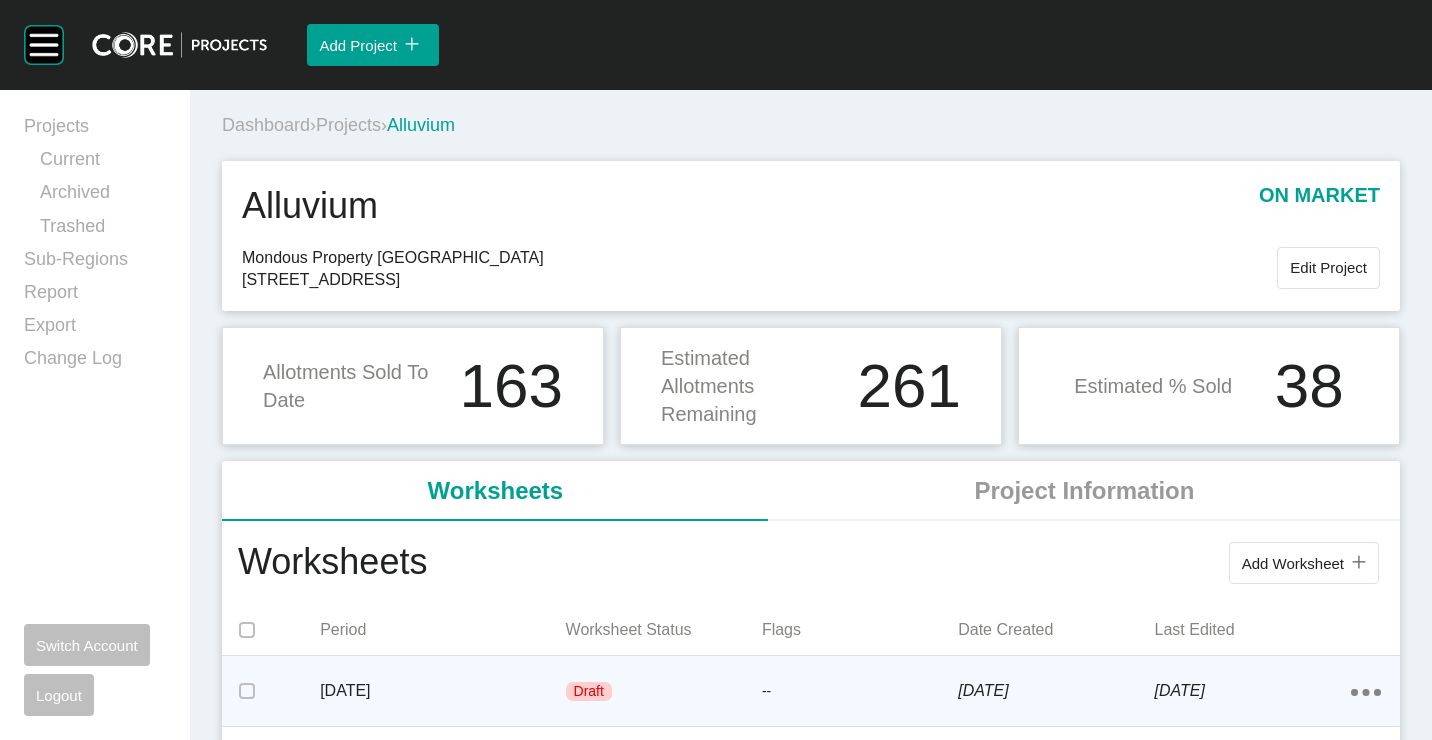 click on "[DATE]" at bounding box center (442, 691) 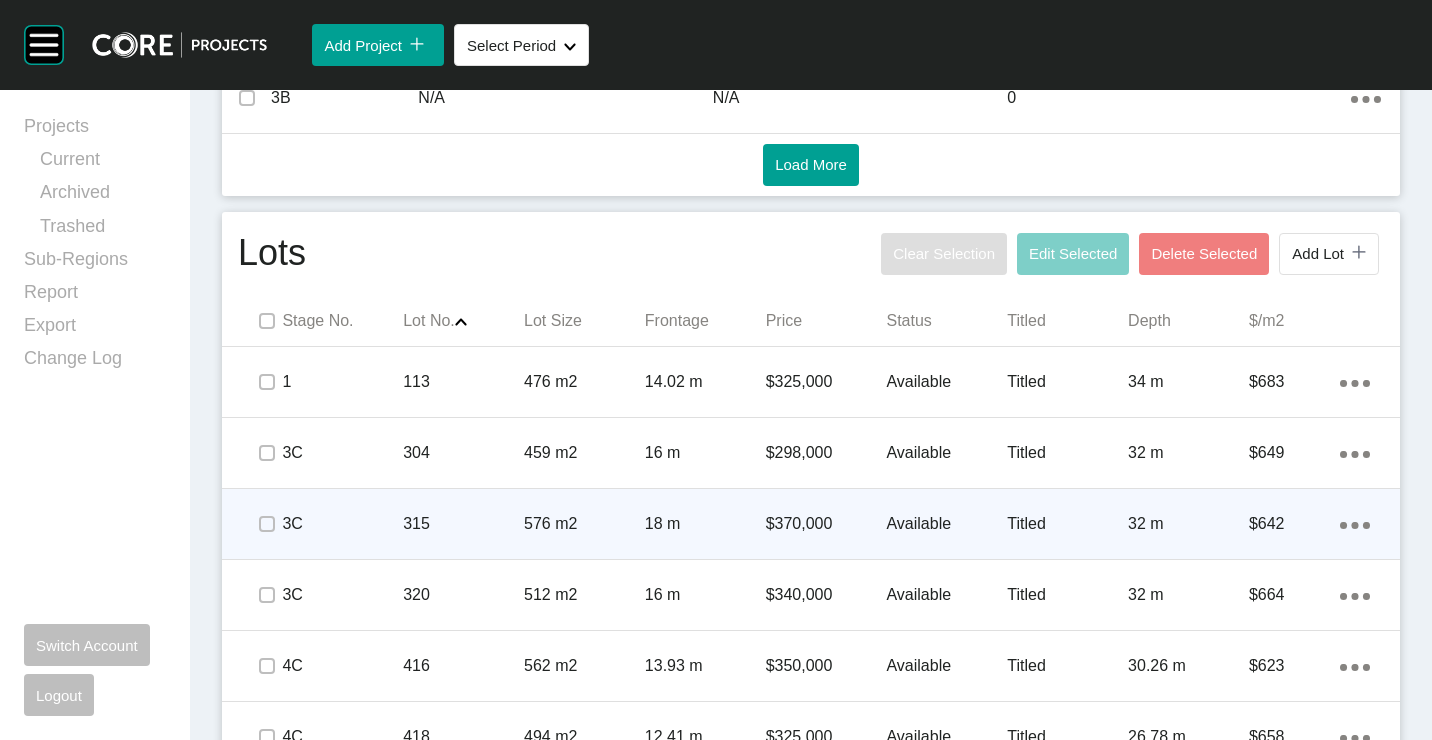 scroll, scrollTop: 1200, scrollLeft: 0, axis: vertical 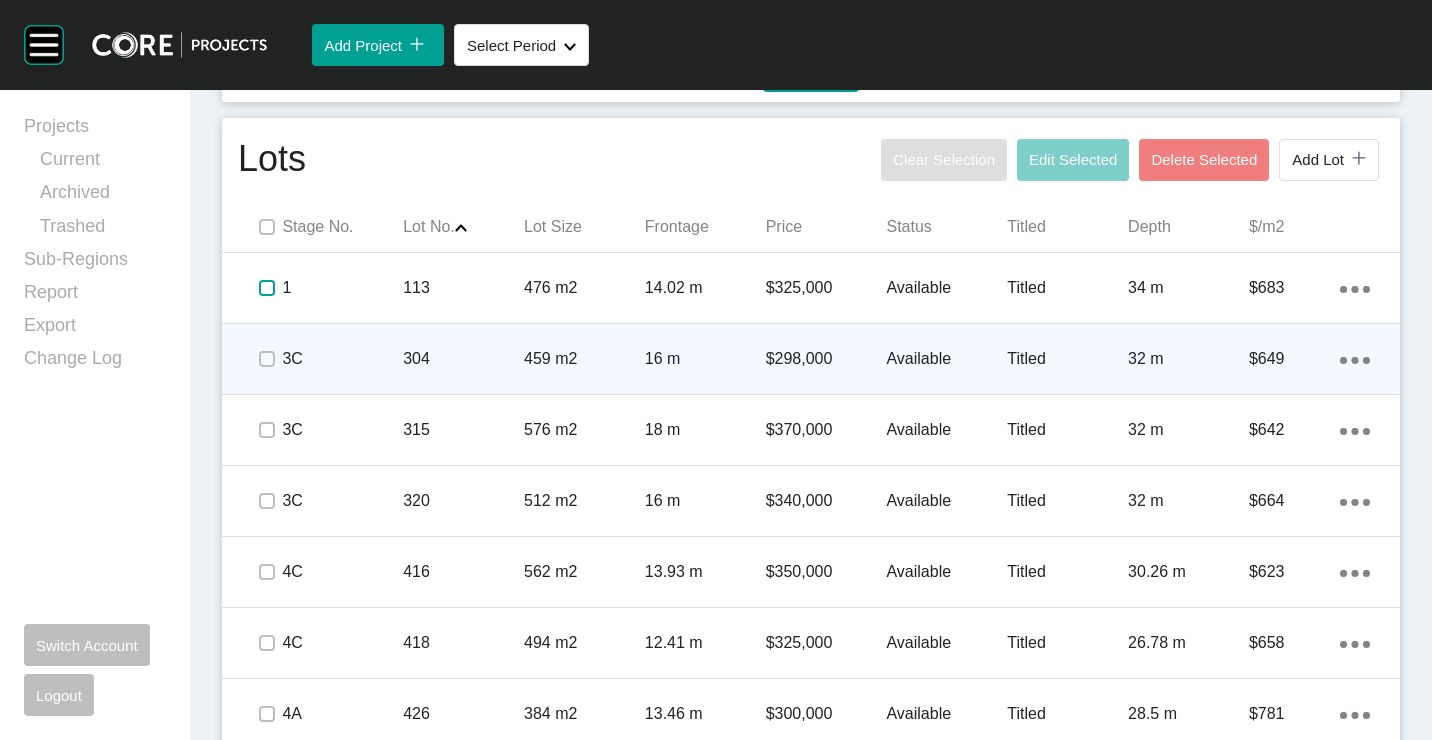 drag, startPoint x: 267, startPoint y: 282, endPoint x: 305, endPoint y: 329, distance: 60.440052 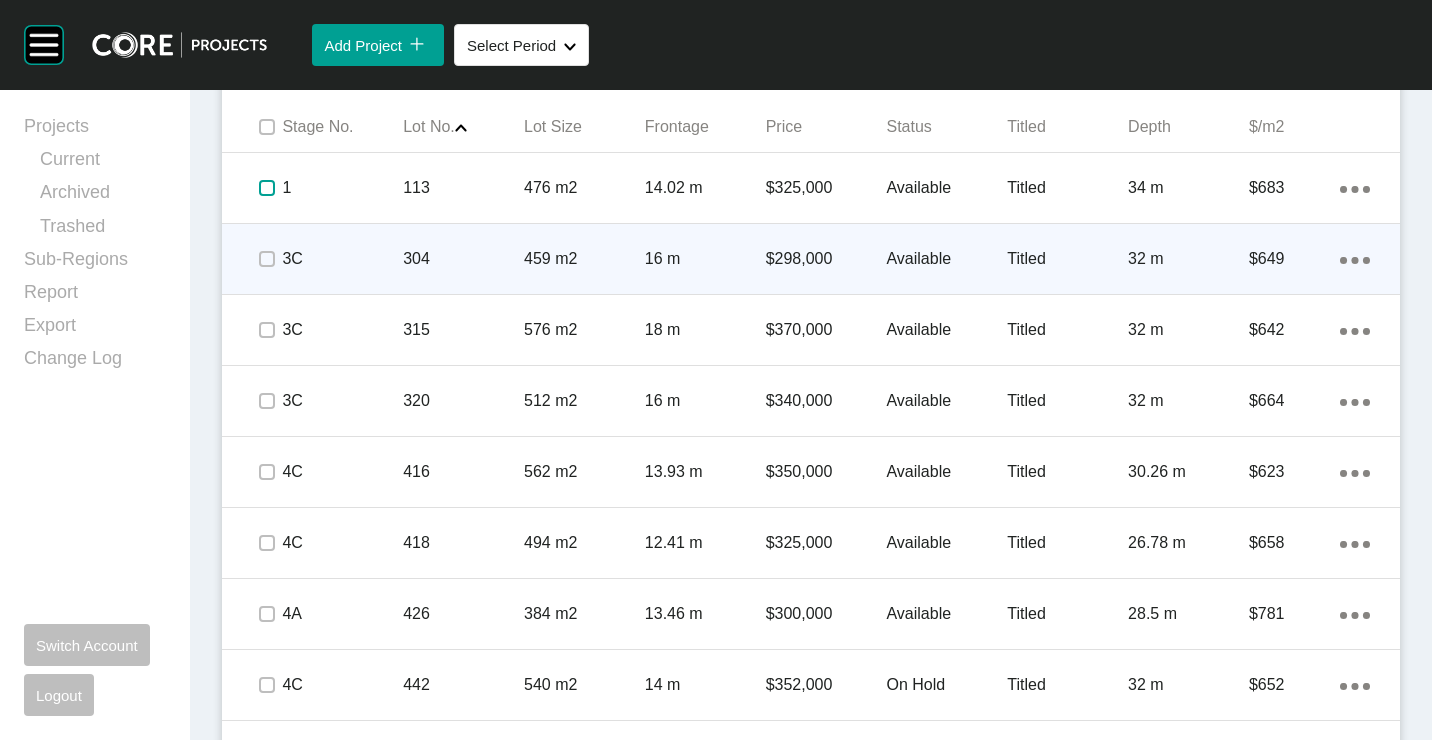 scroll, scrollTop: 1400, scrollLeft: 0, axis: vertical 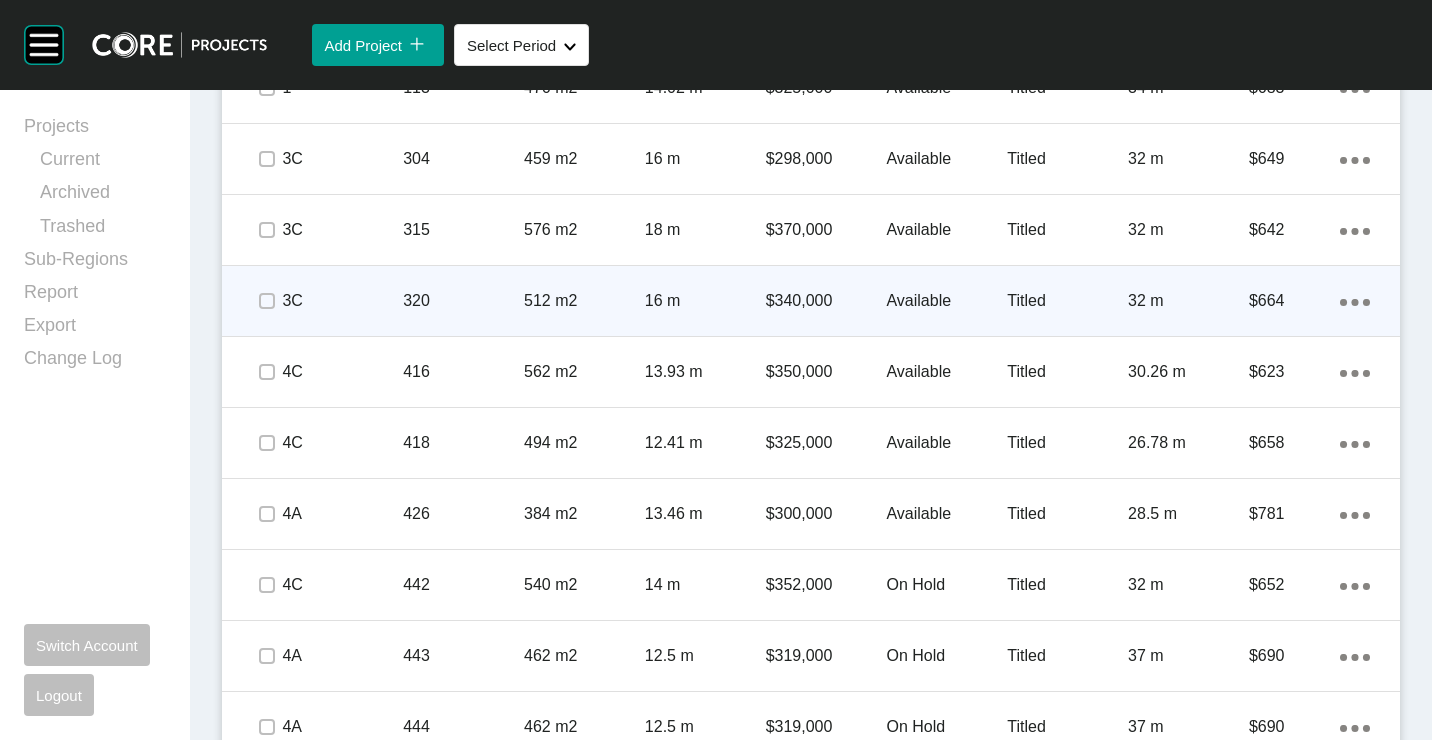 click on "Action Menu Dots Copy 6 Created with Sketch." 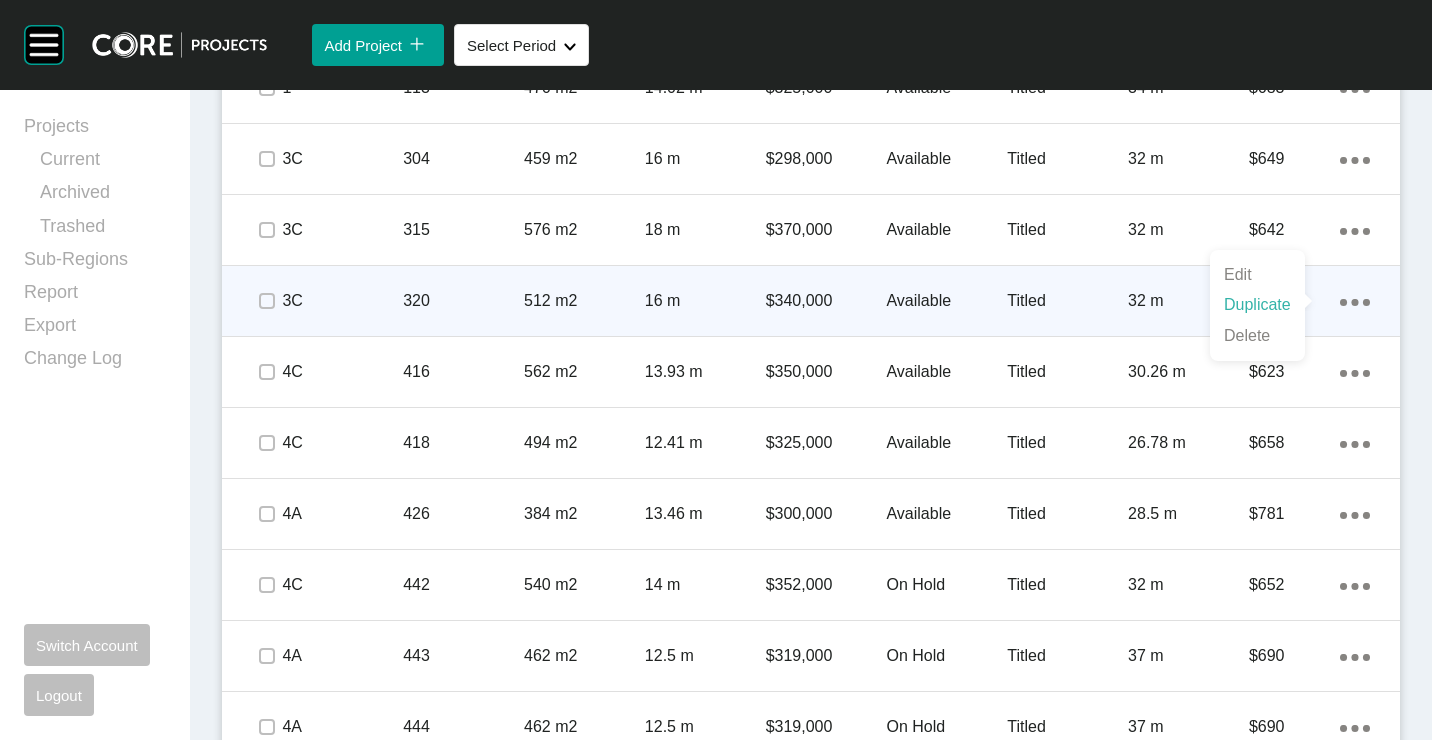 click on "Duplicate" at bounding box center [1257, 305] 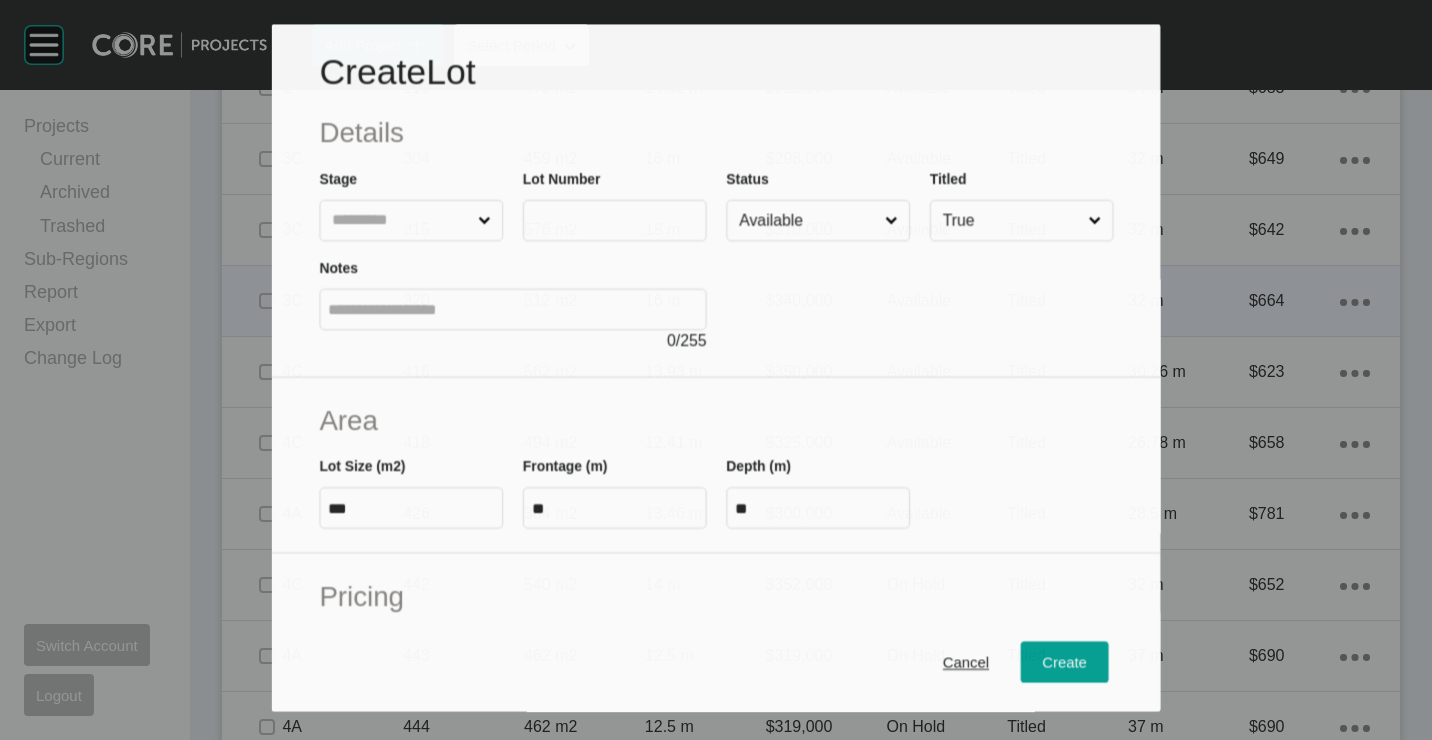 scroll, scrollTop: 1338, scrollLeft: 0, axis: vertical 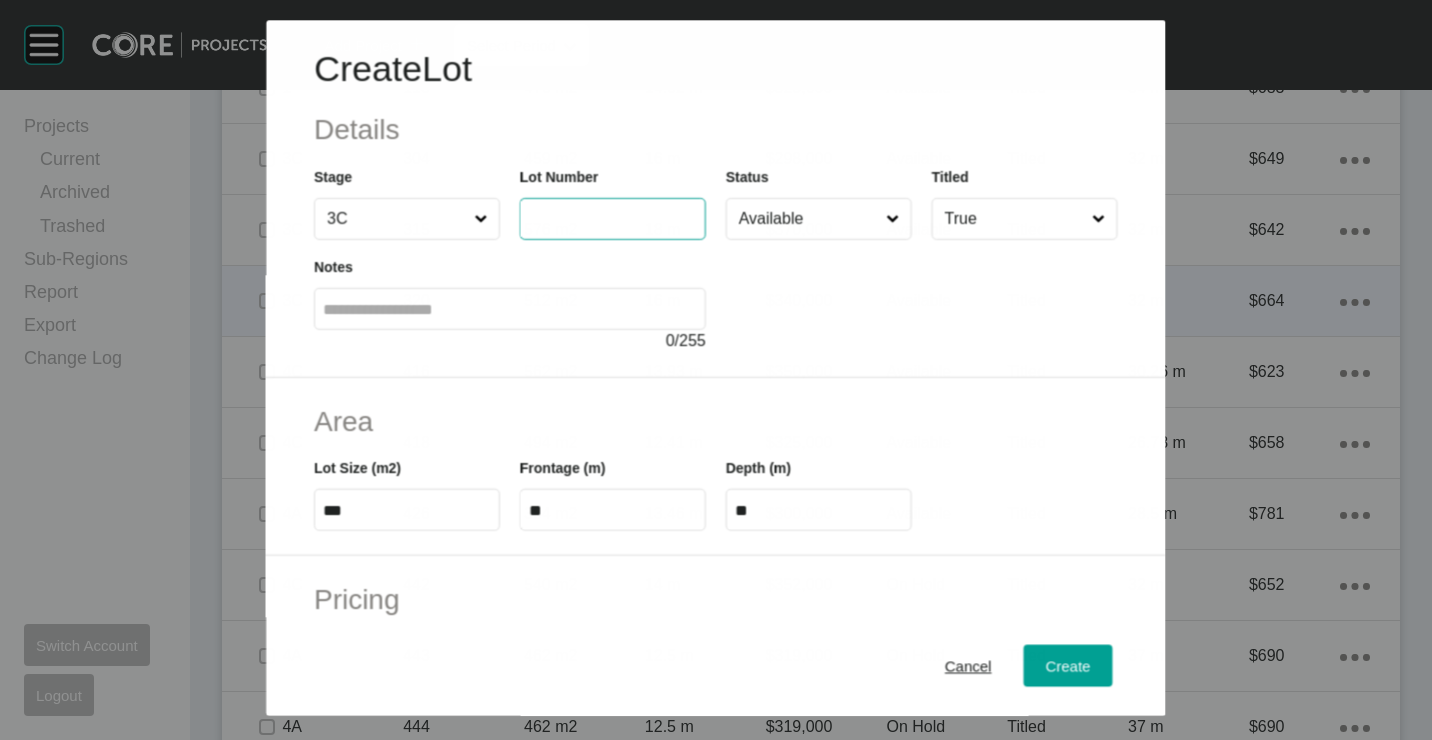 click at bounding box center (613, 219) 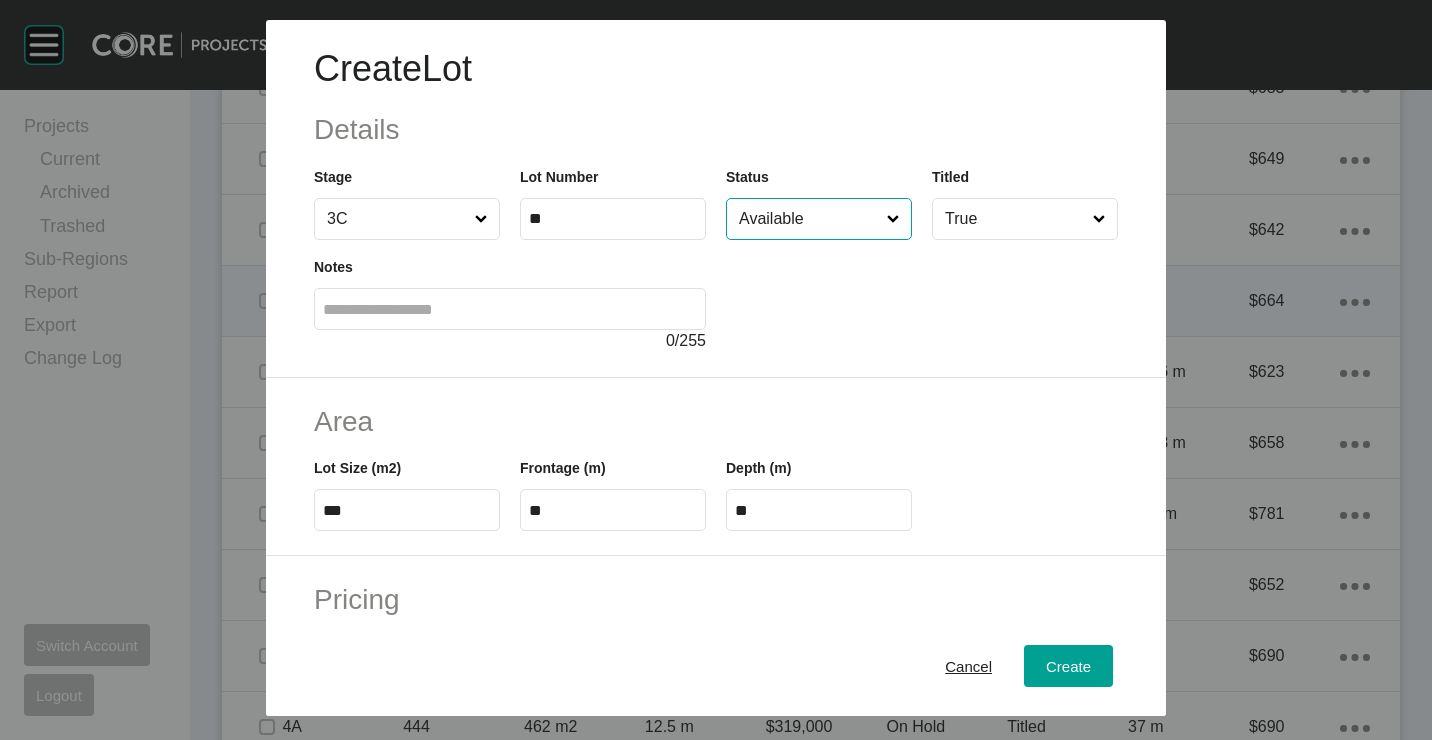 click on "**" at bounding box center (613, 218) 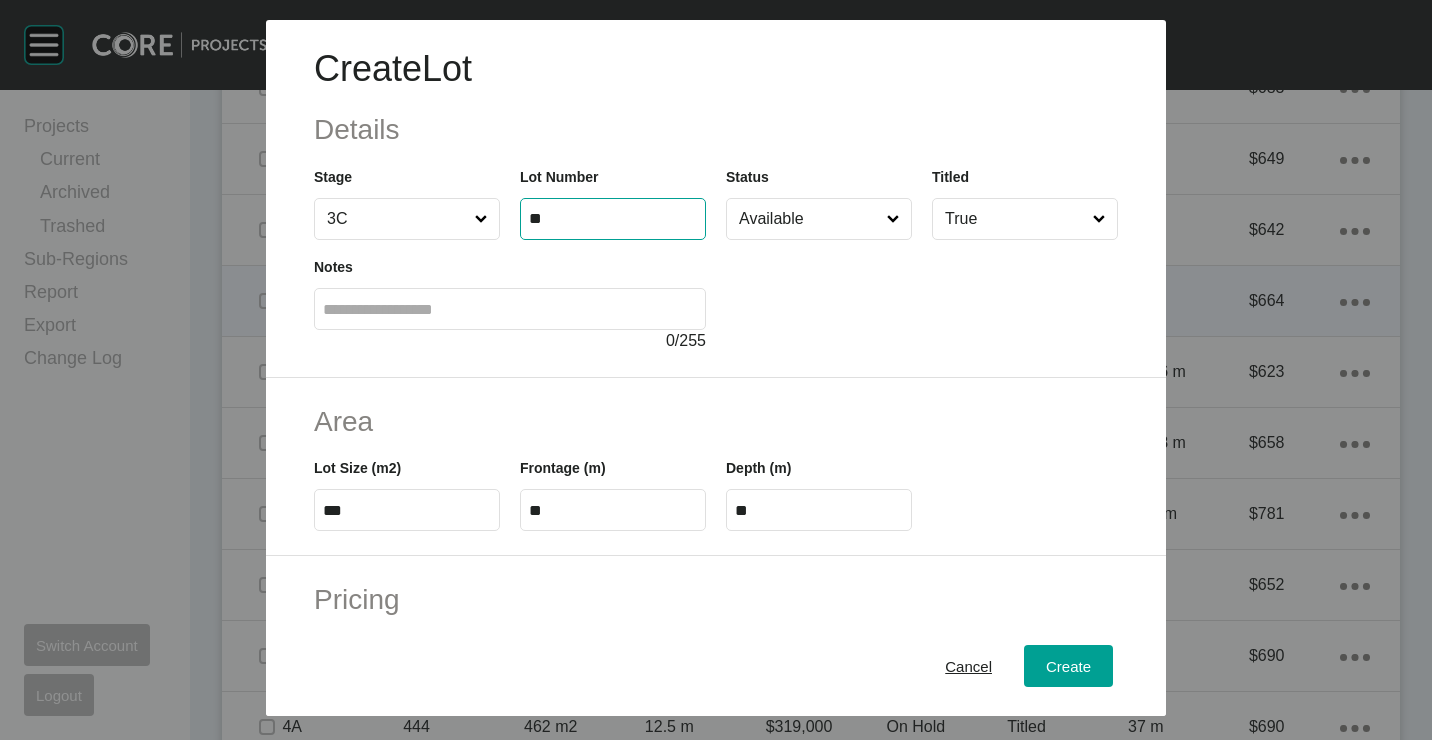 type on "*" 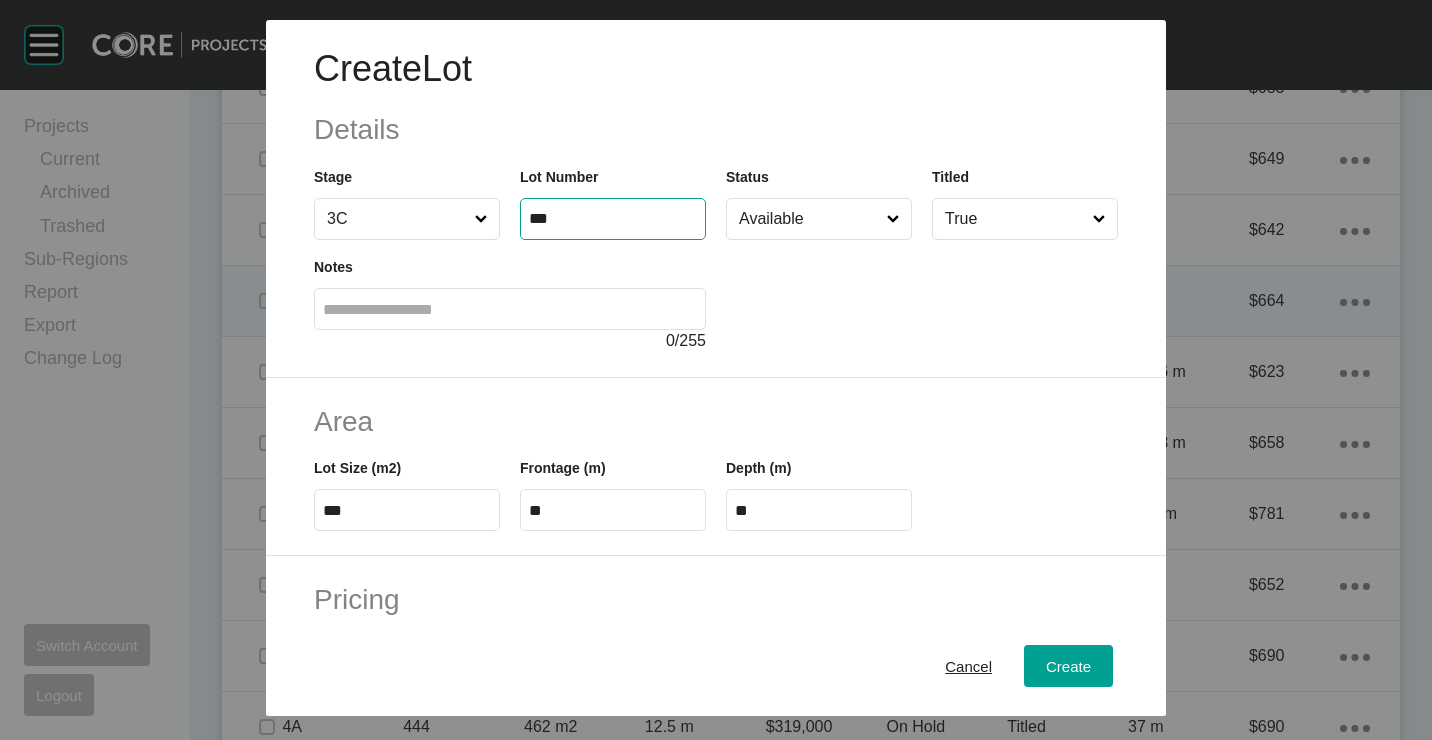 type on "***" 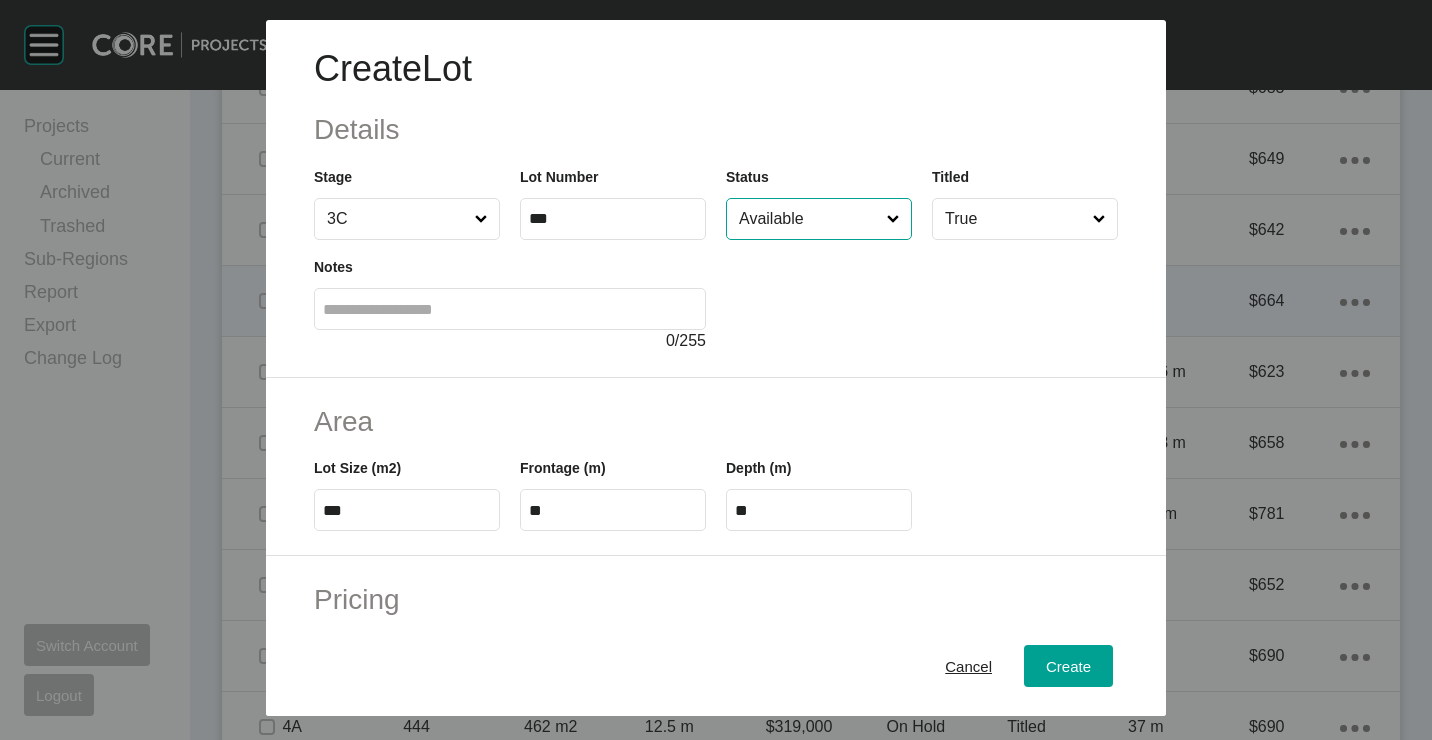 type on "******" 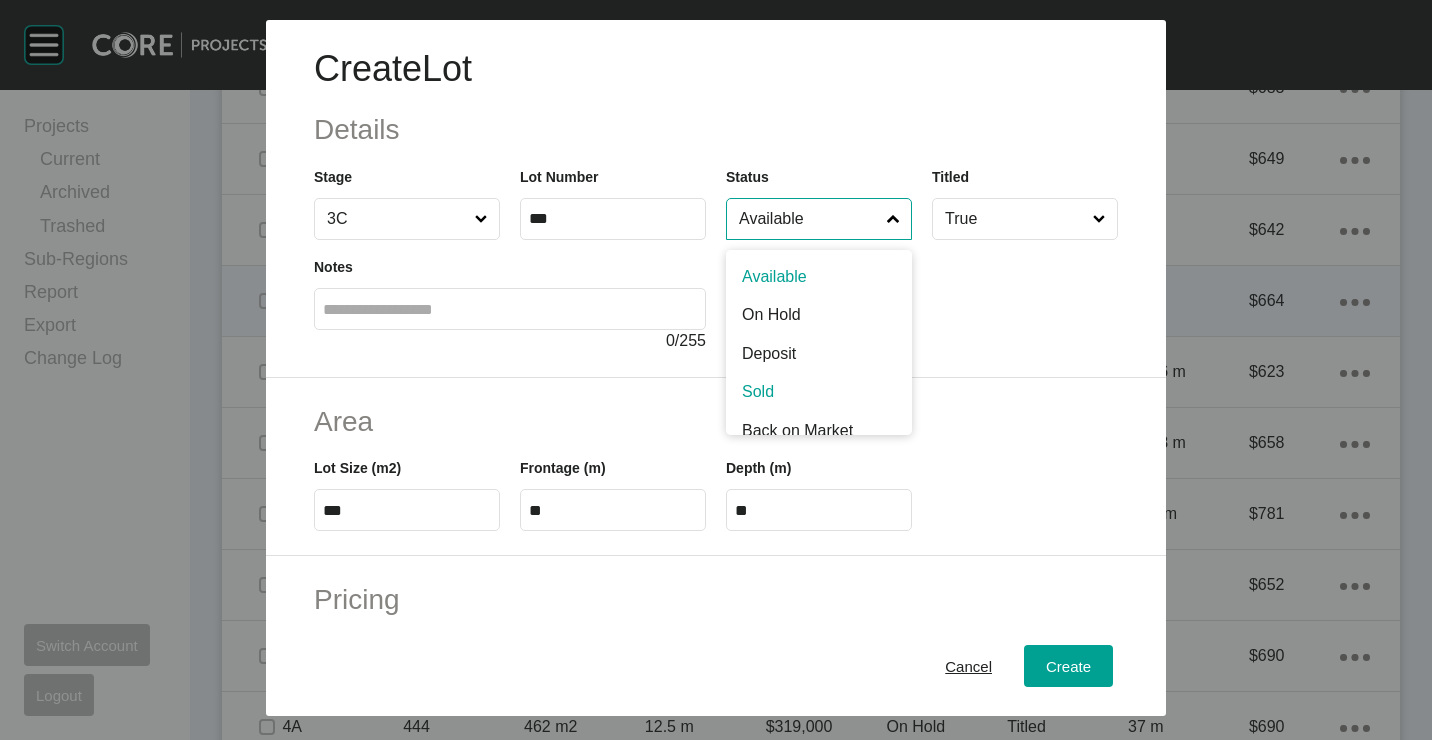 scroll, scrollTop: 15, scrollLeft: 0, axis: vertical 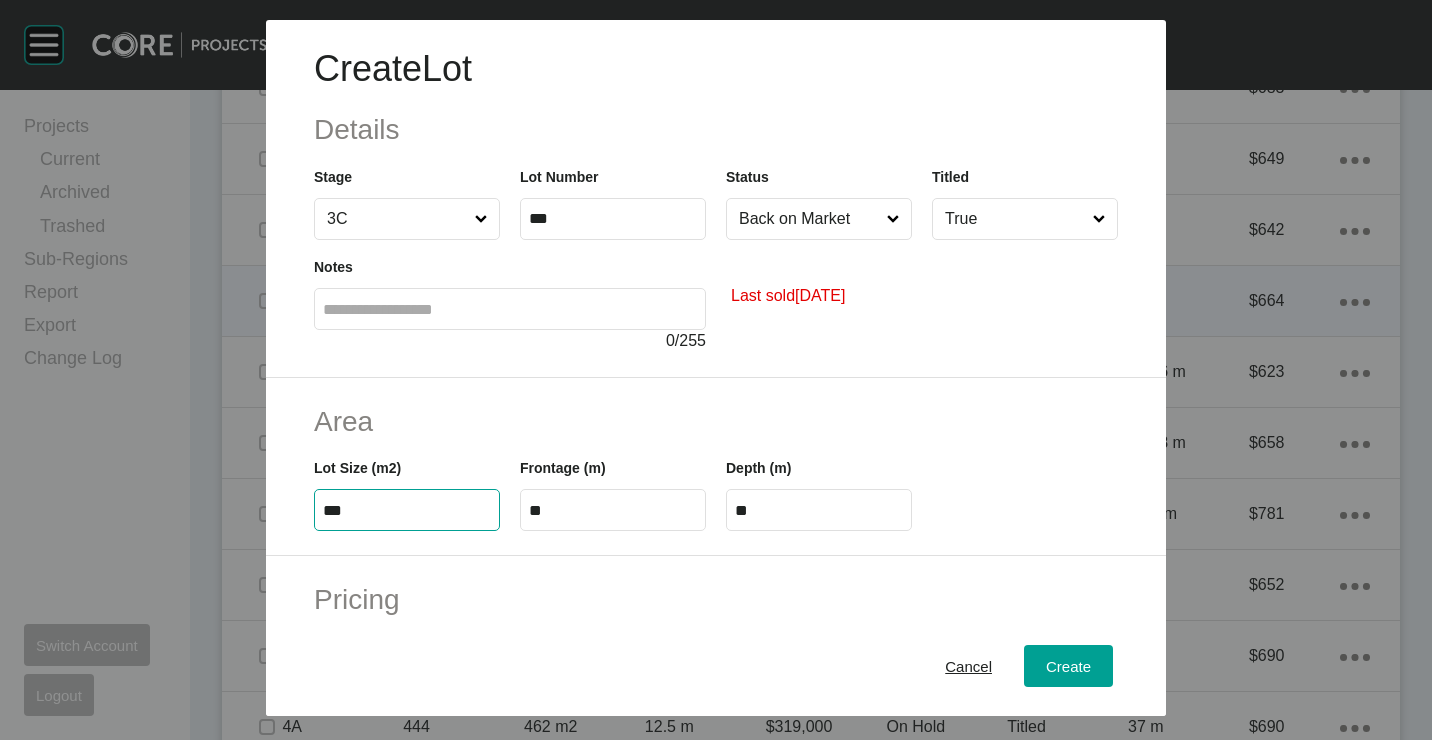 type on "***" 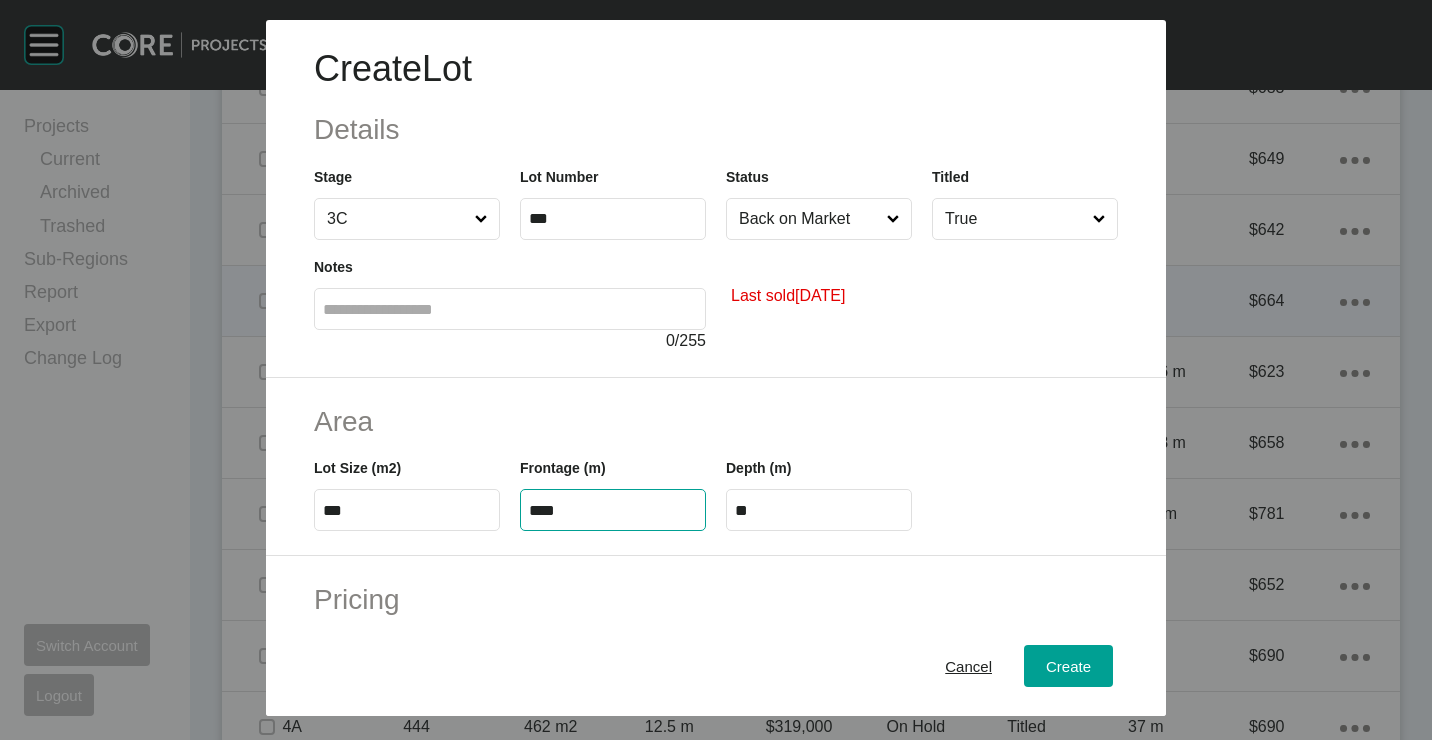 type on "****" 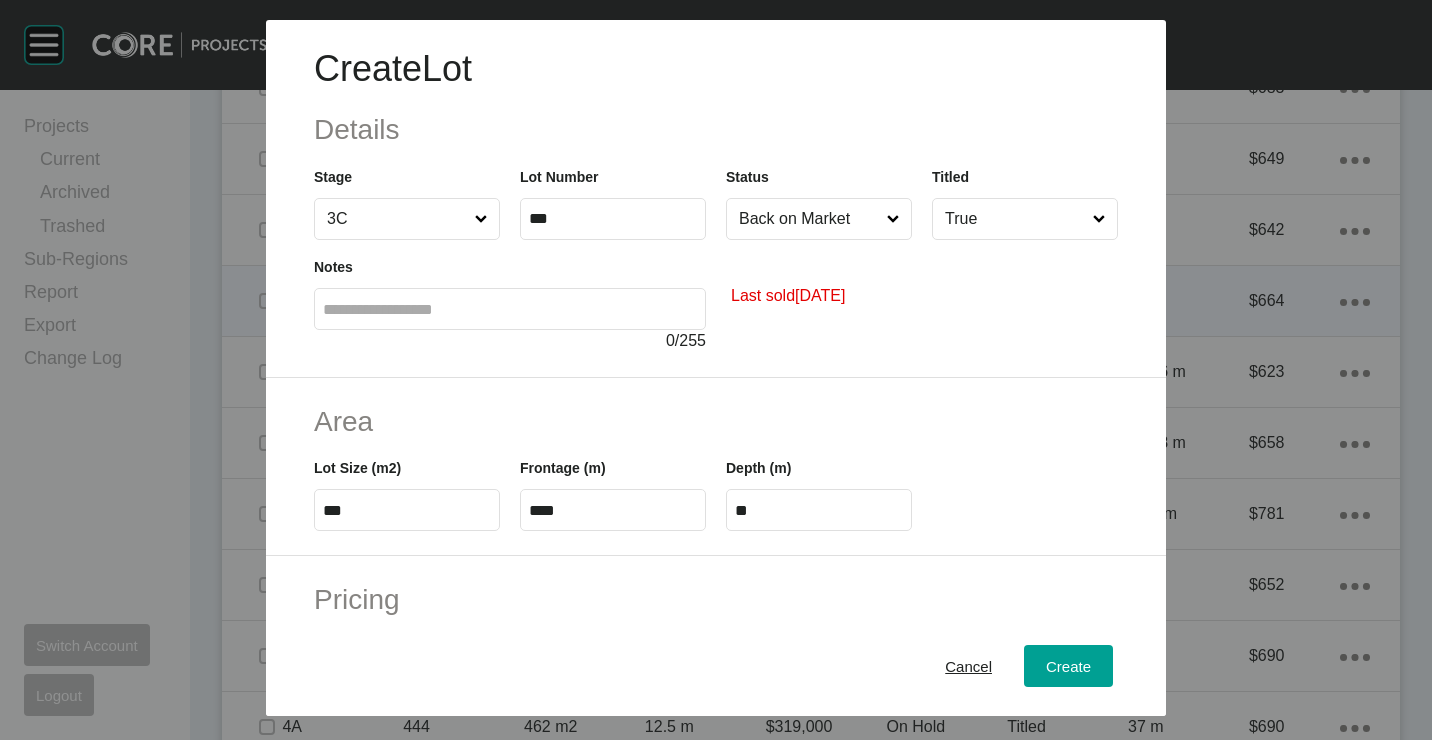 type on "*" 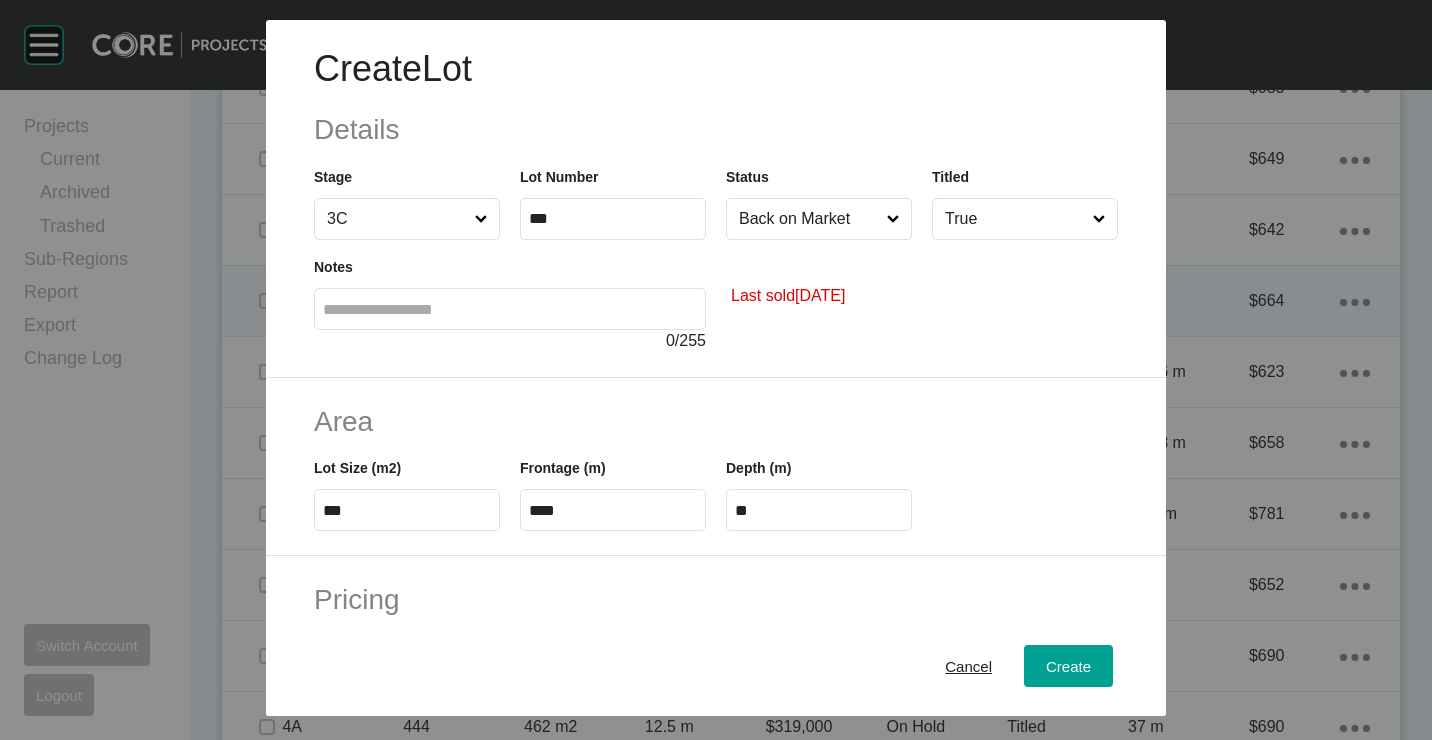 type on "*******" 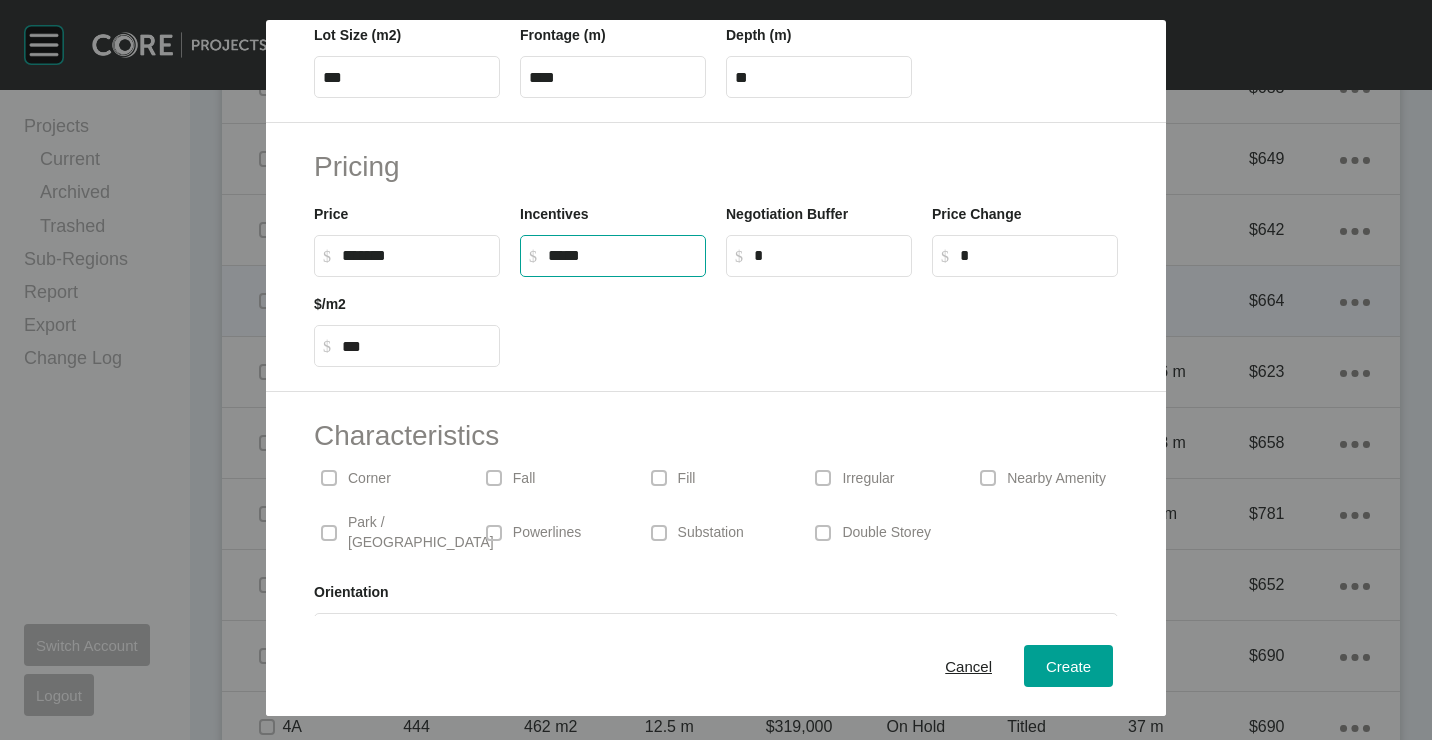 scroll, scrollTop: 480, scrollLeft: 0, axis: vertical 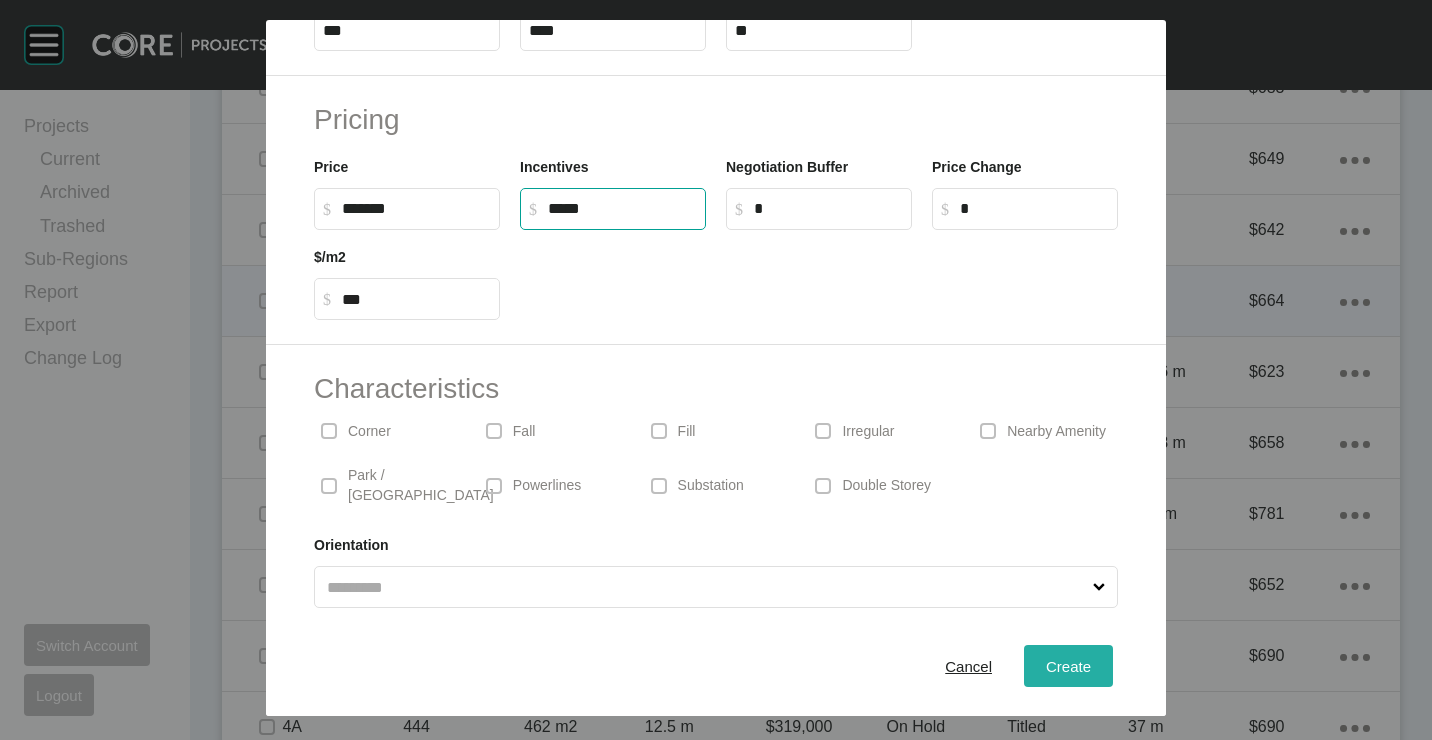type on "******" 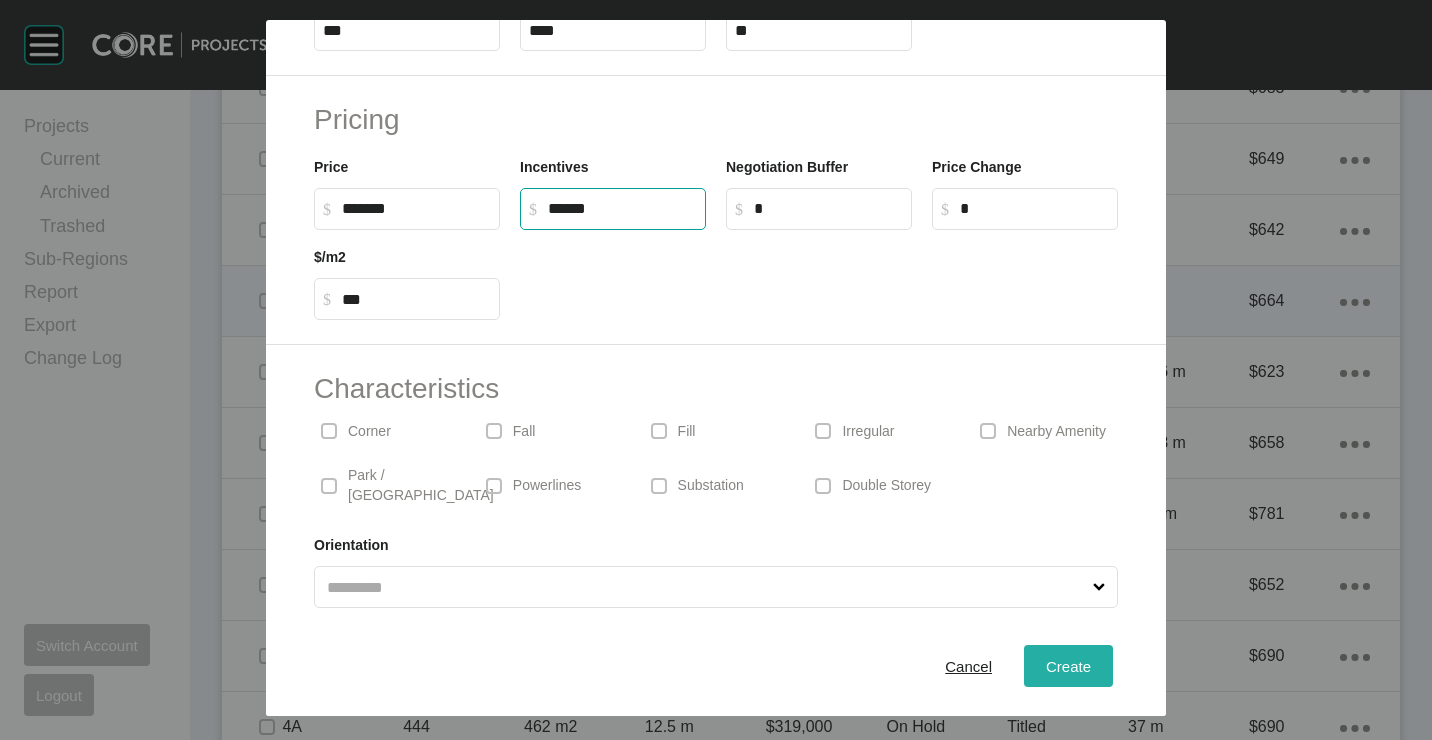click on "Create" at bounding box center (1068, 665) 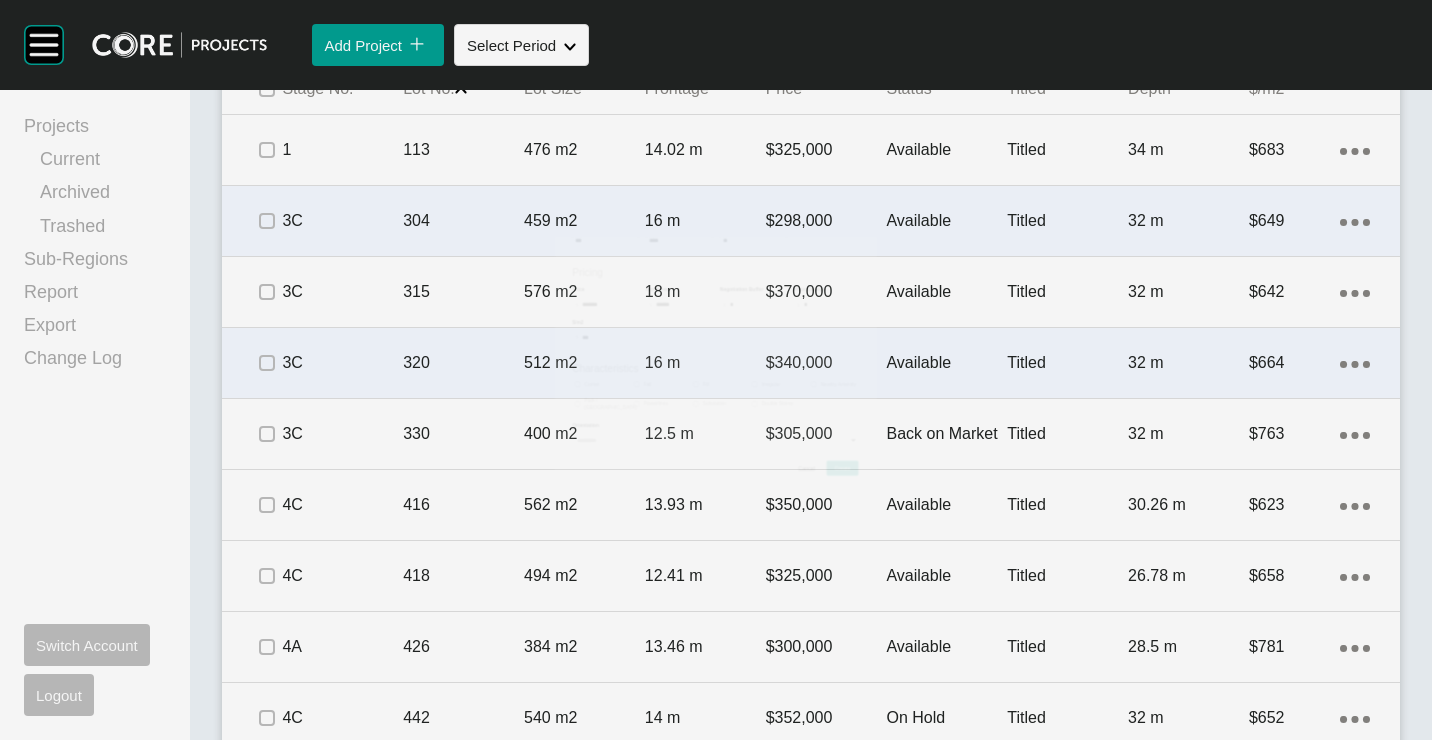 scroll, scrollTop: 1400, scrollLeft: 0, axis: vertical 